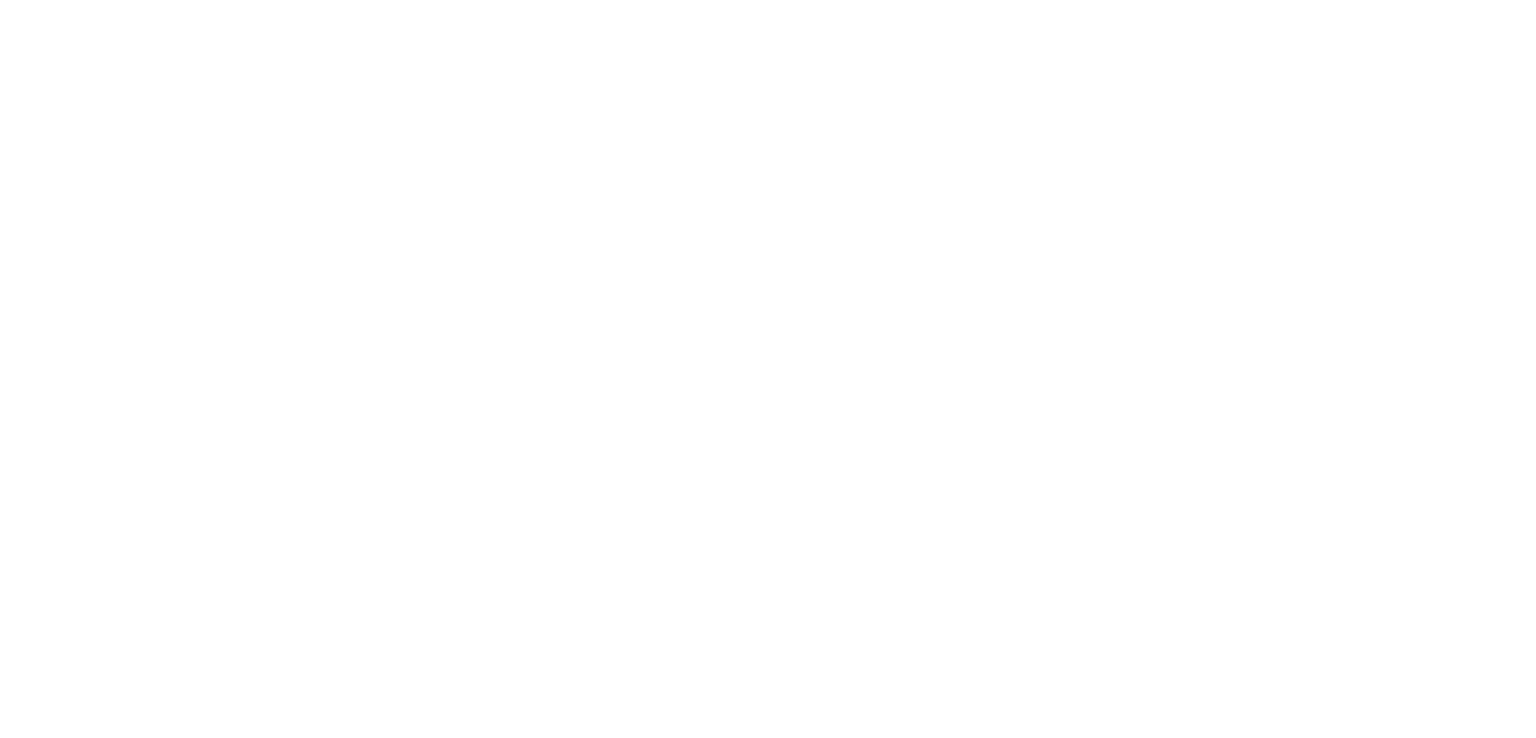 scroll, scrollTop: 0, scrollLeft: 0, axis: both 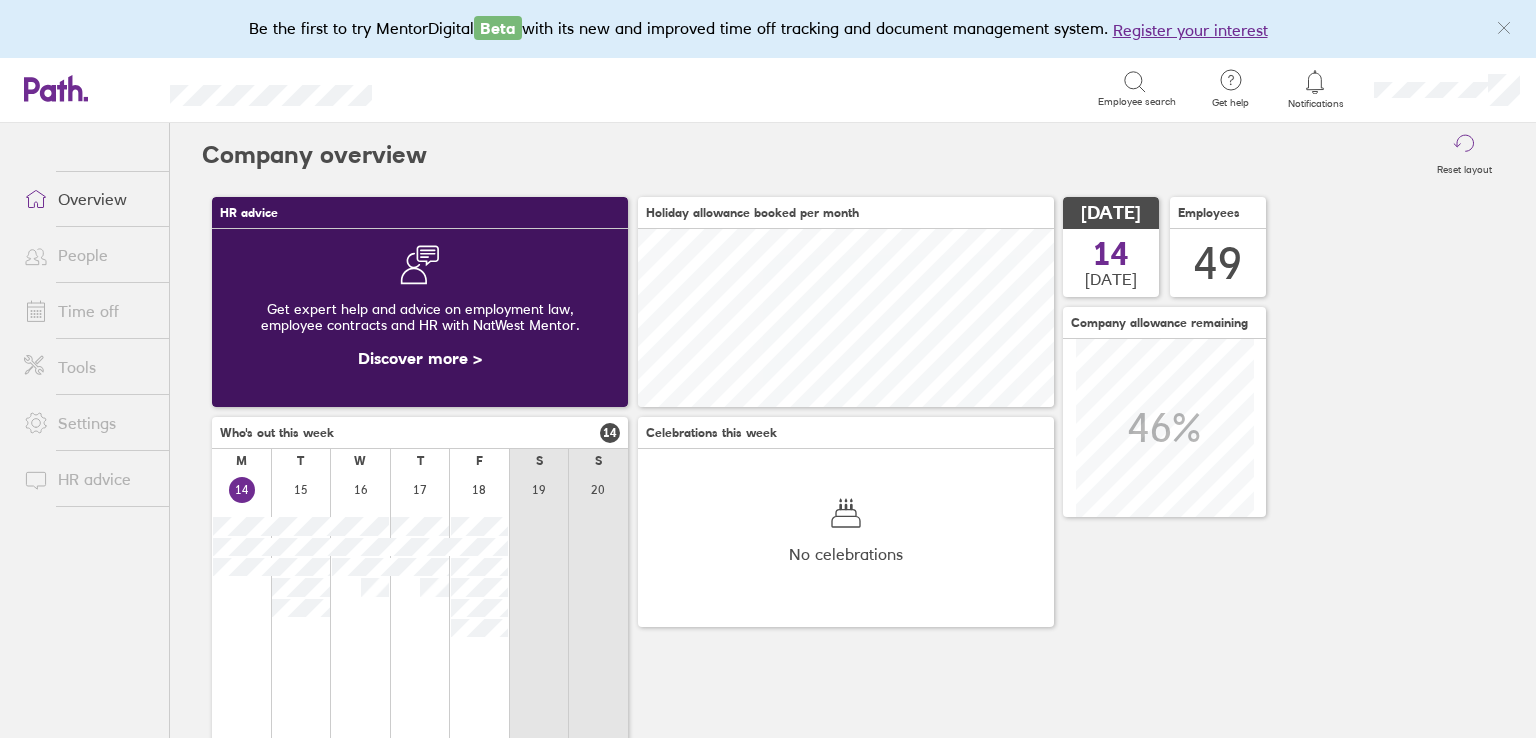 click on "Time off" at bounding box center (88, 311) 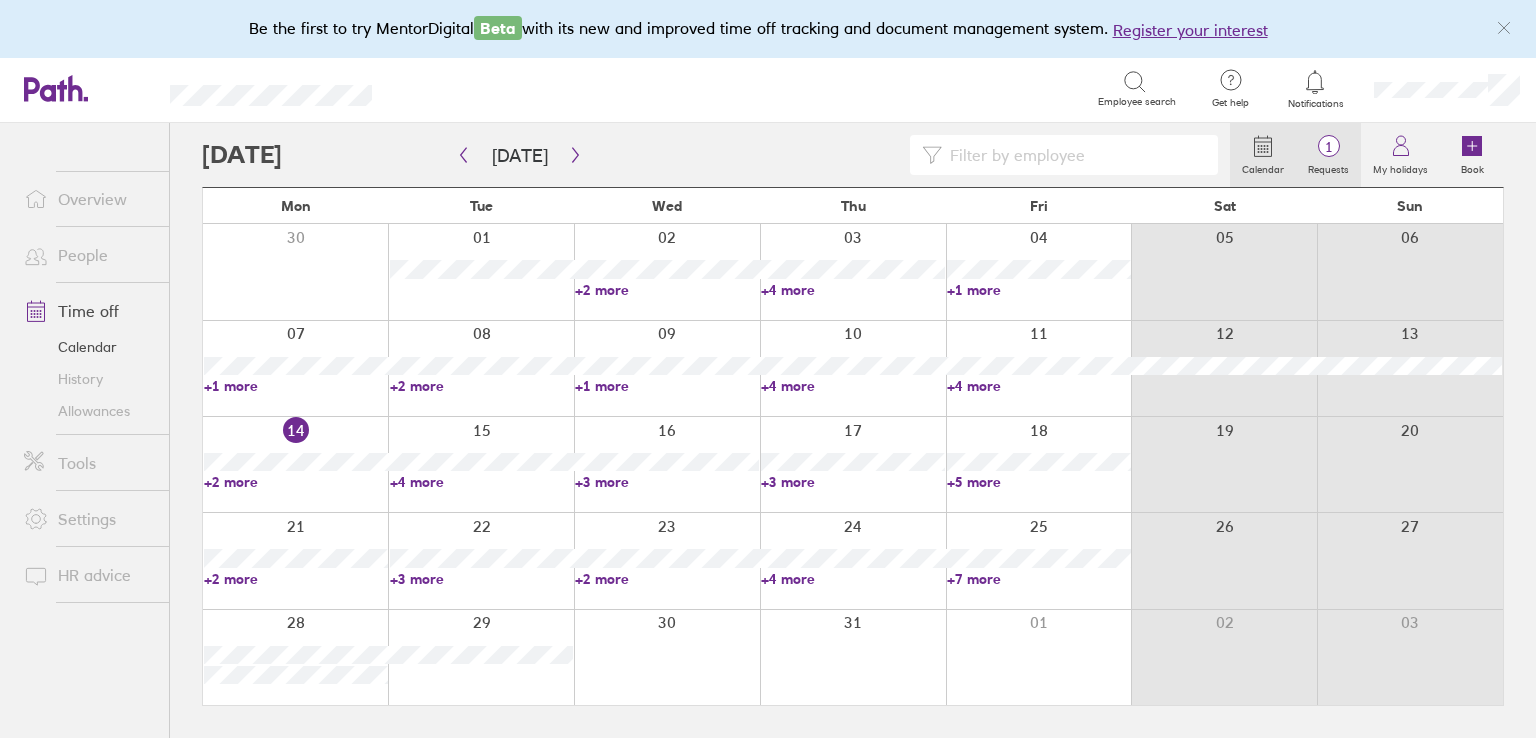 click on "Requests" at bounding box center (1328, 167) 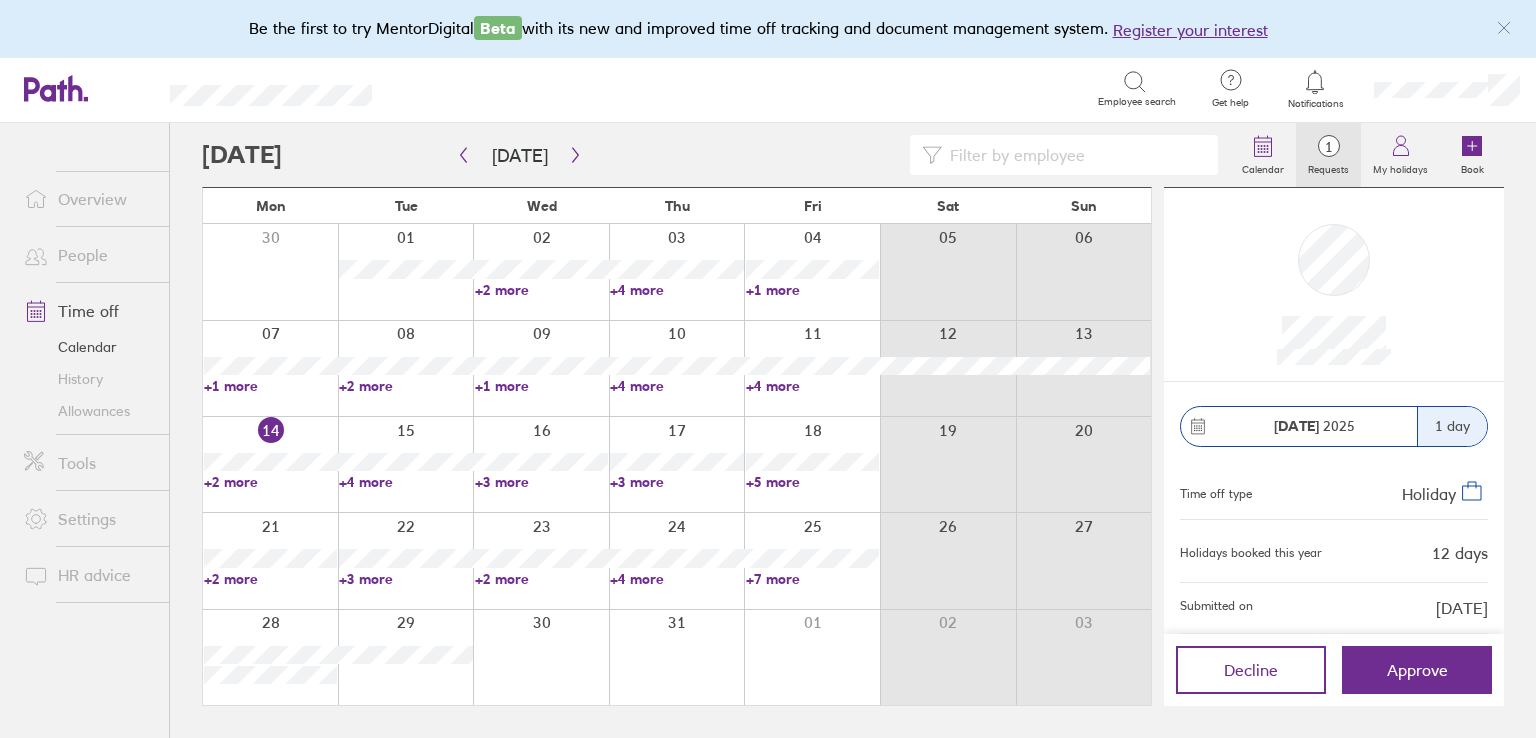 click 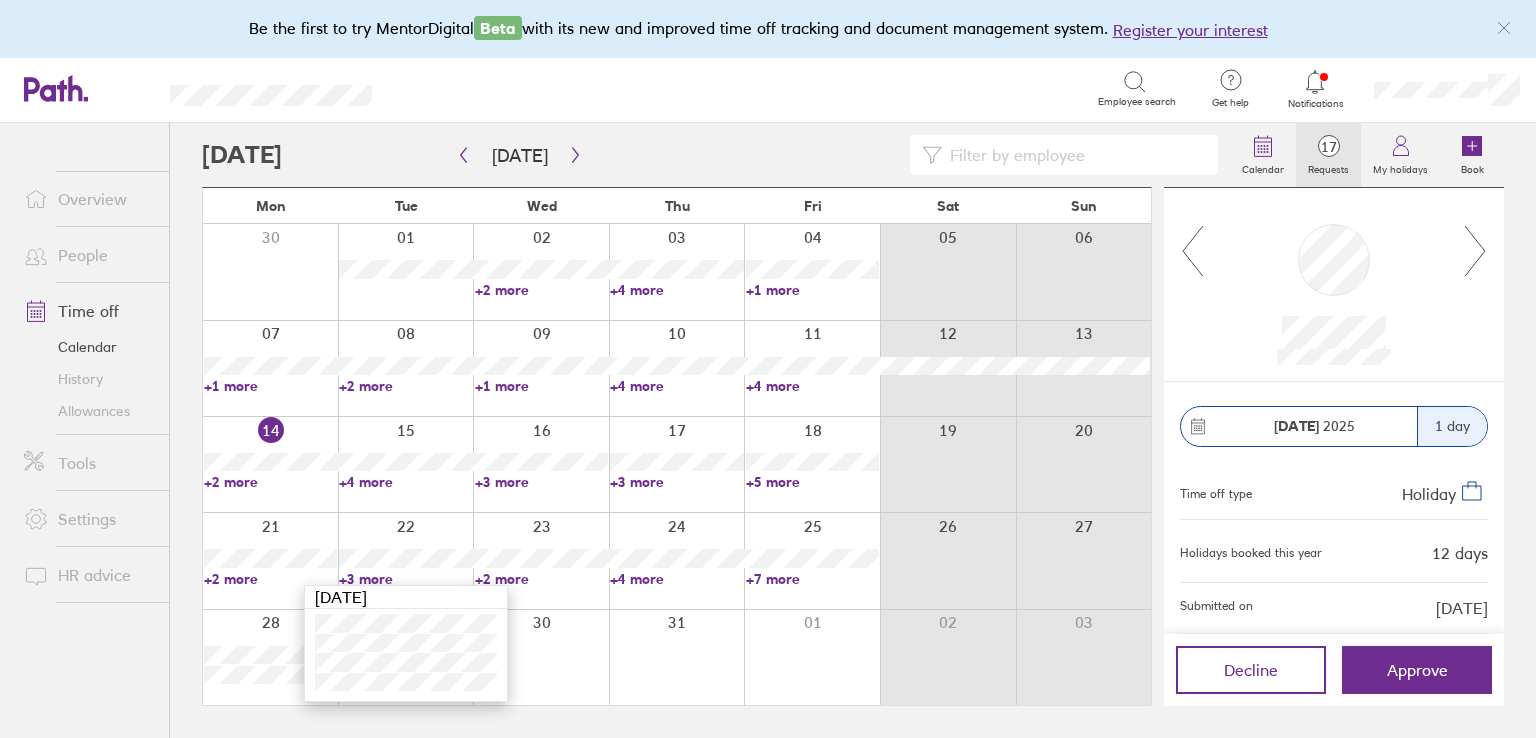 click on "Search Employee search" at bounding box center [796, 89] 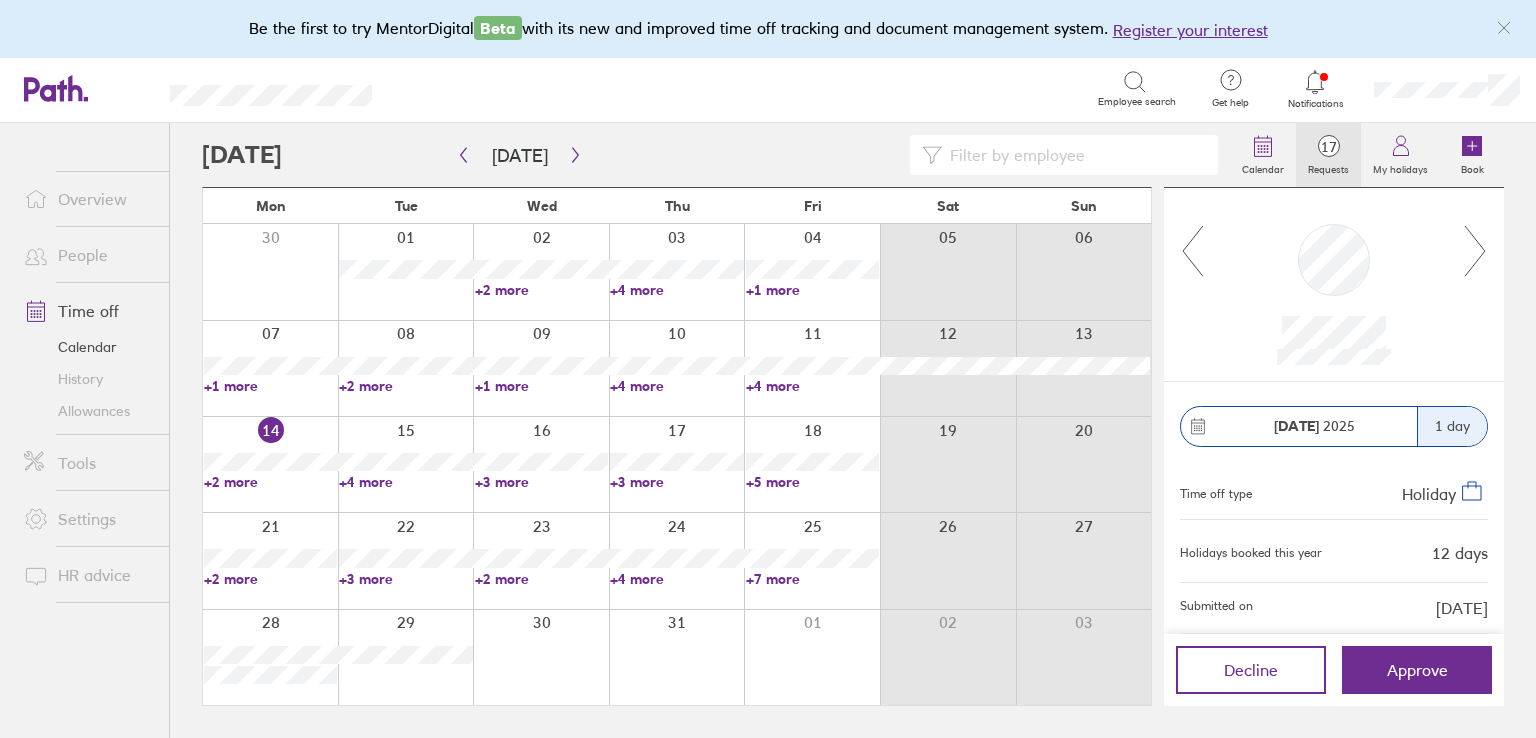 click on "+5 more" at bounding box center [812, 482] 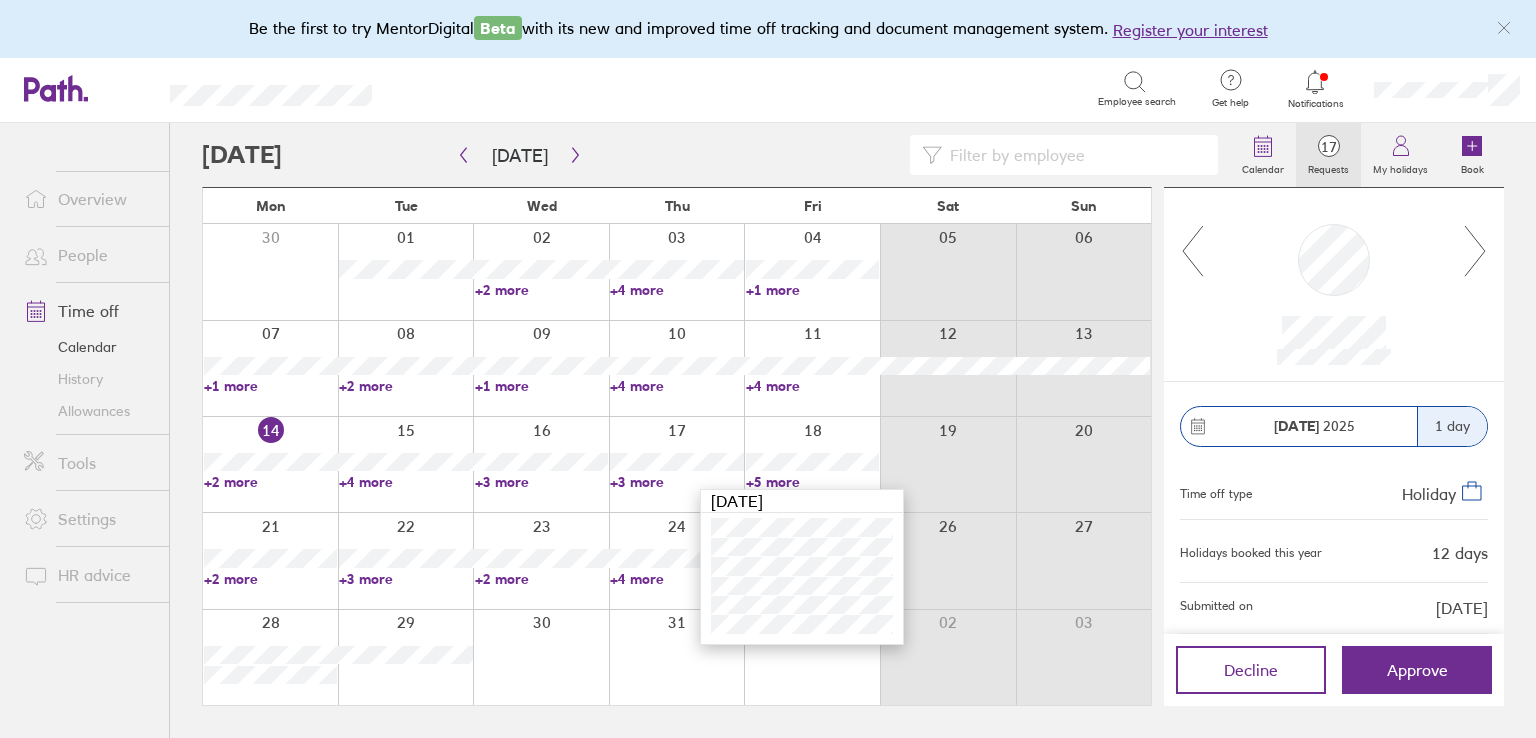 click on "+3 more" at bounding box center (676, 482) 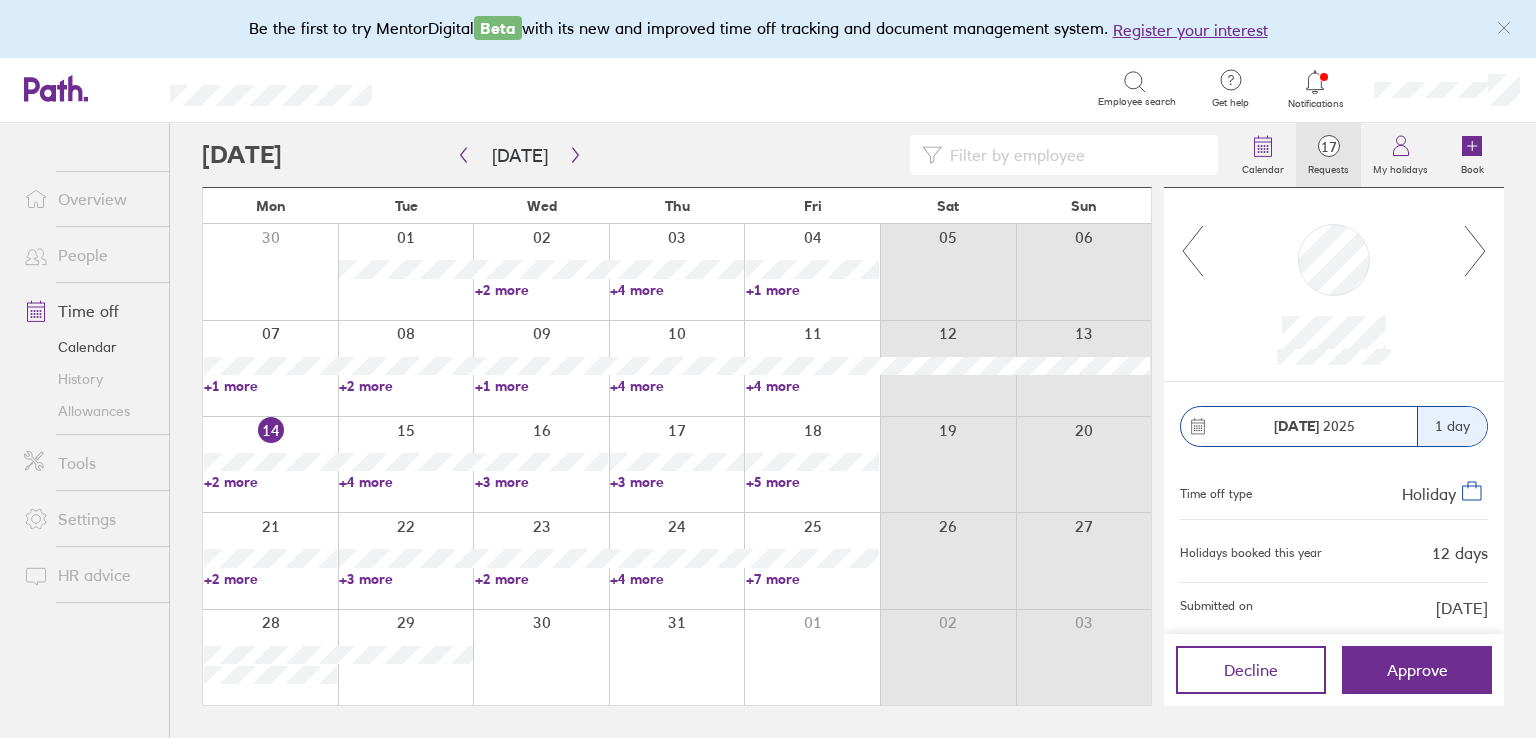 click on "+3 more" at bounding box center (676, 482) 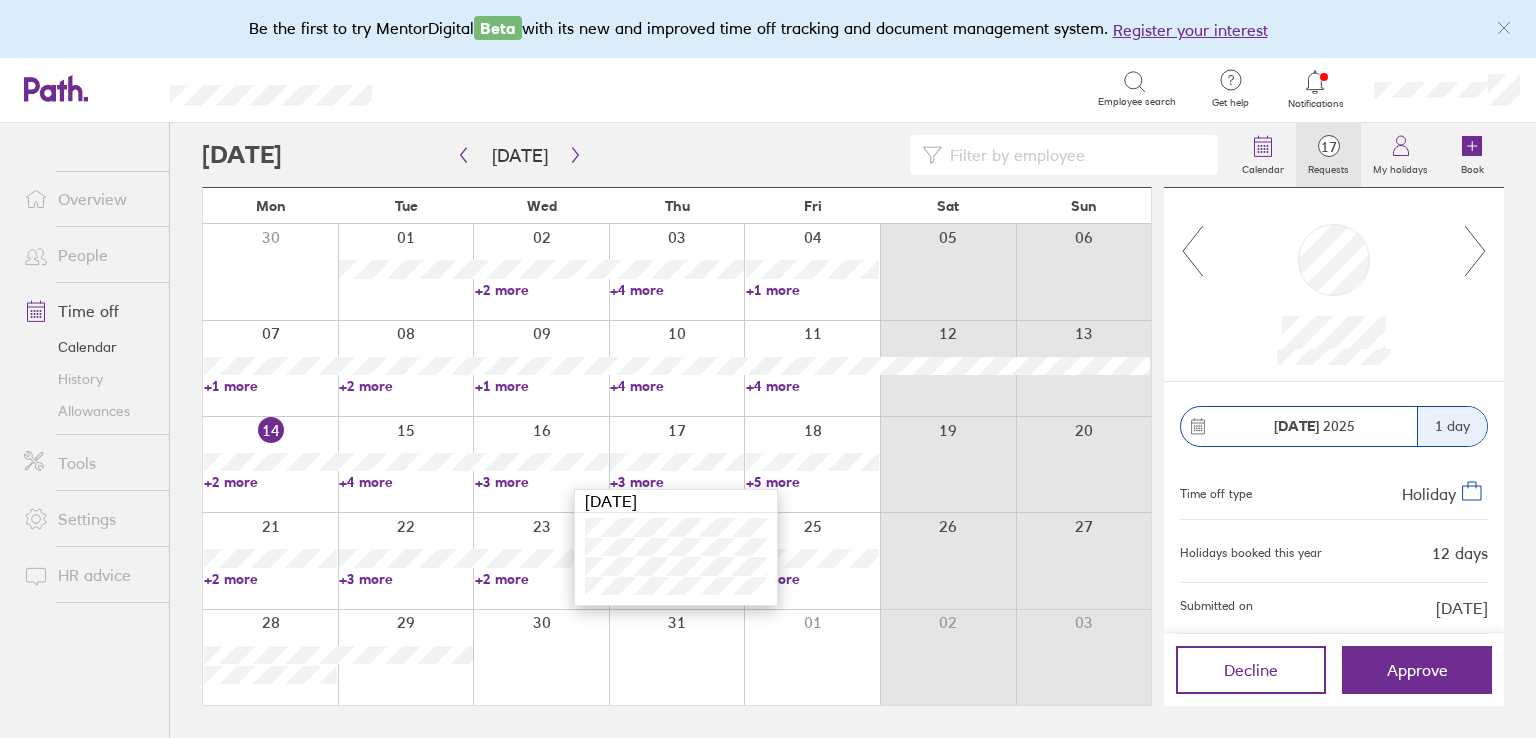 click on "+5 more" at bounding box center [812, 482] 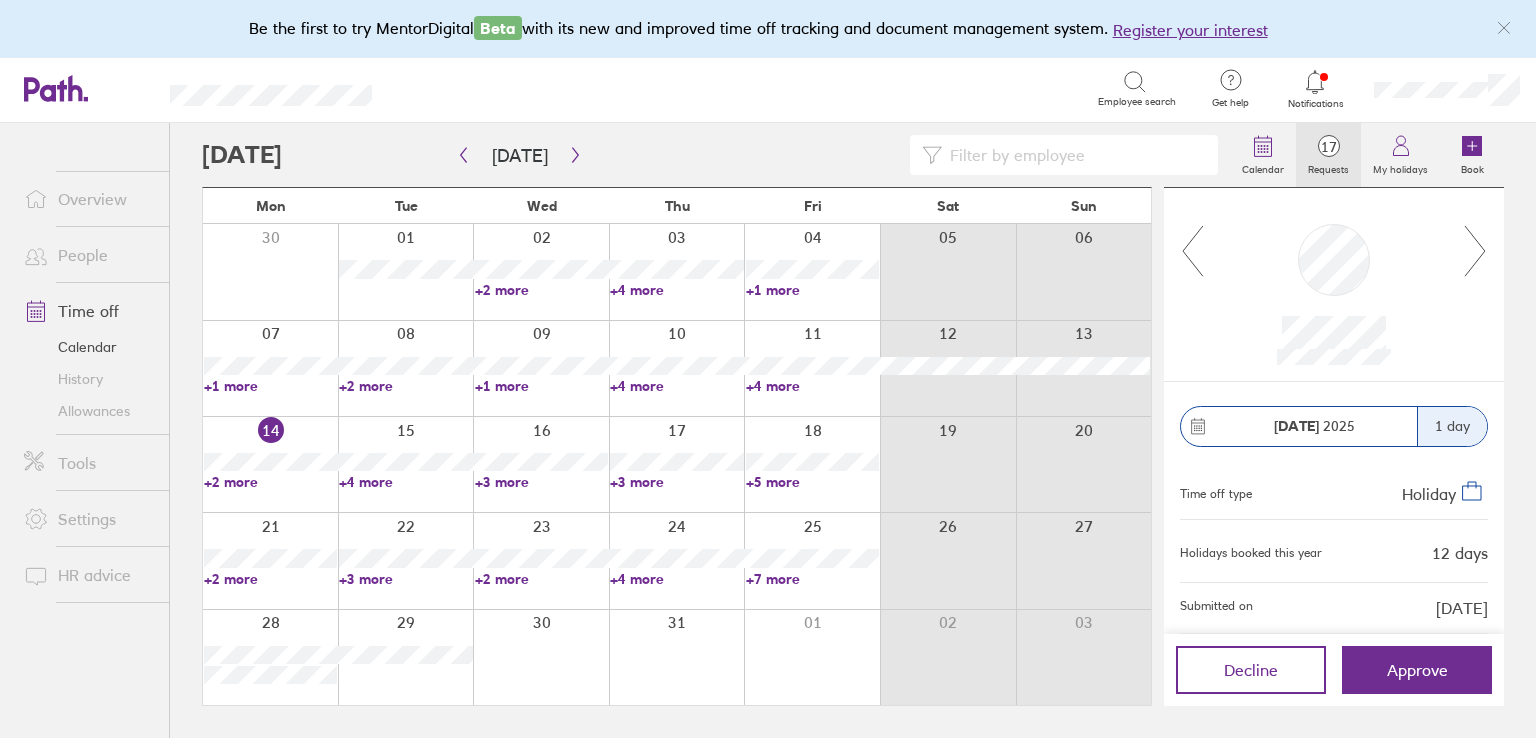click on "+5 more" at bounding box center (812, 482) 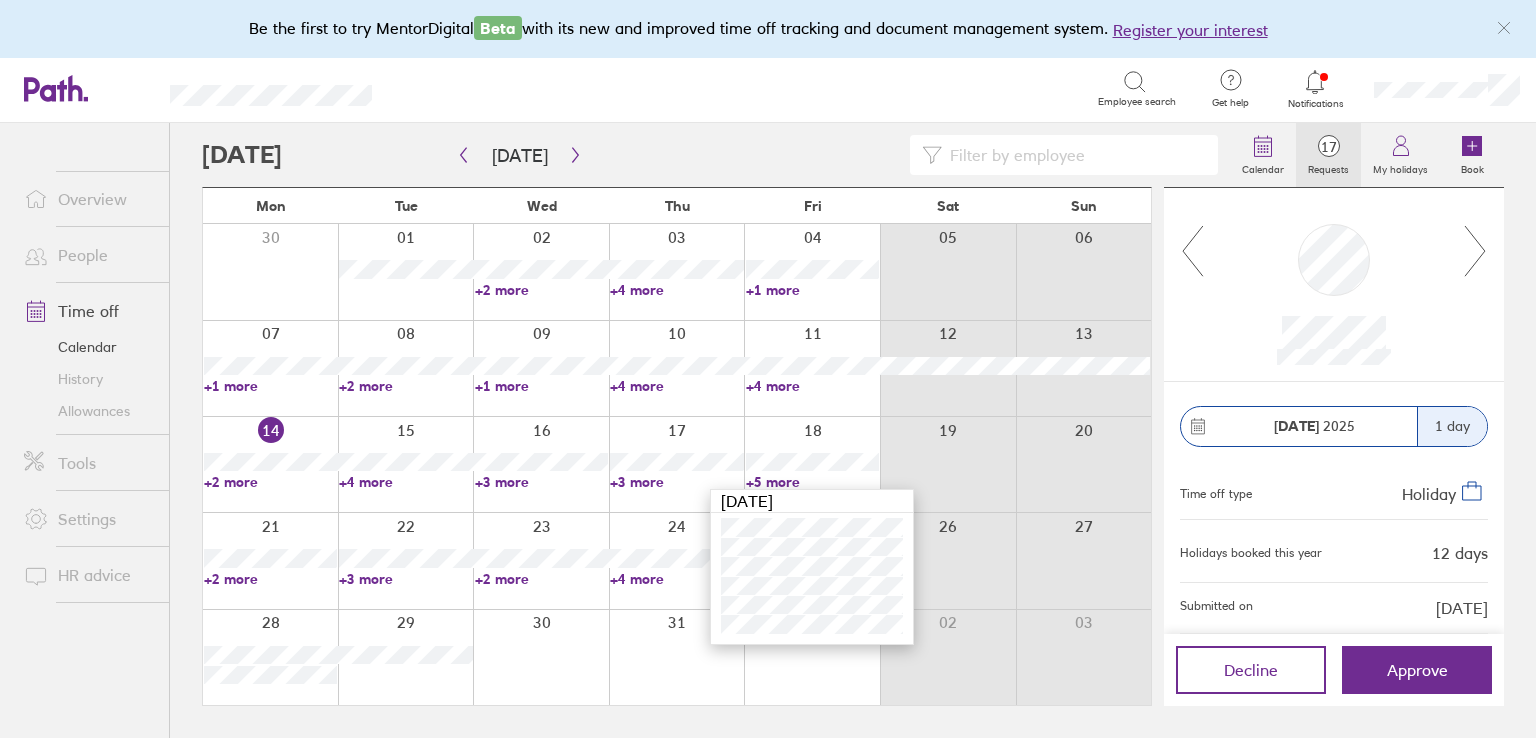 click on "+4 more" at bounding box center (405, 482) 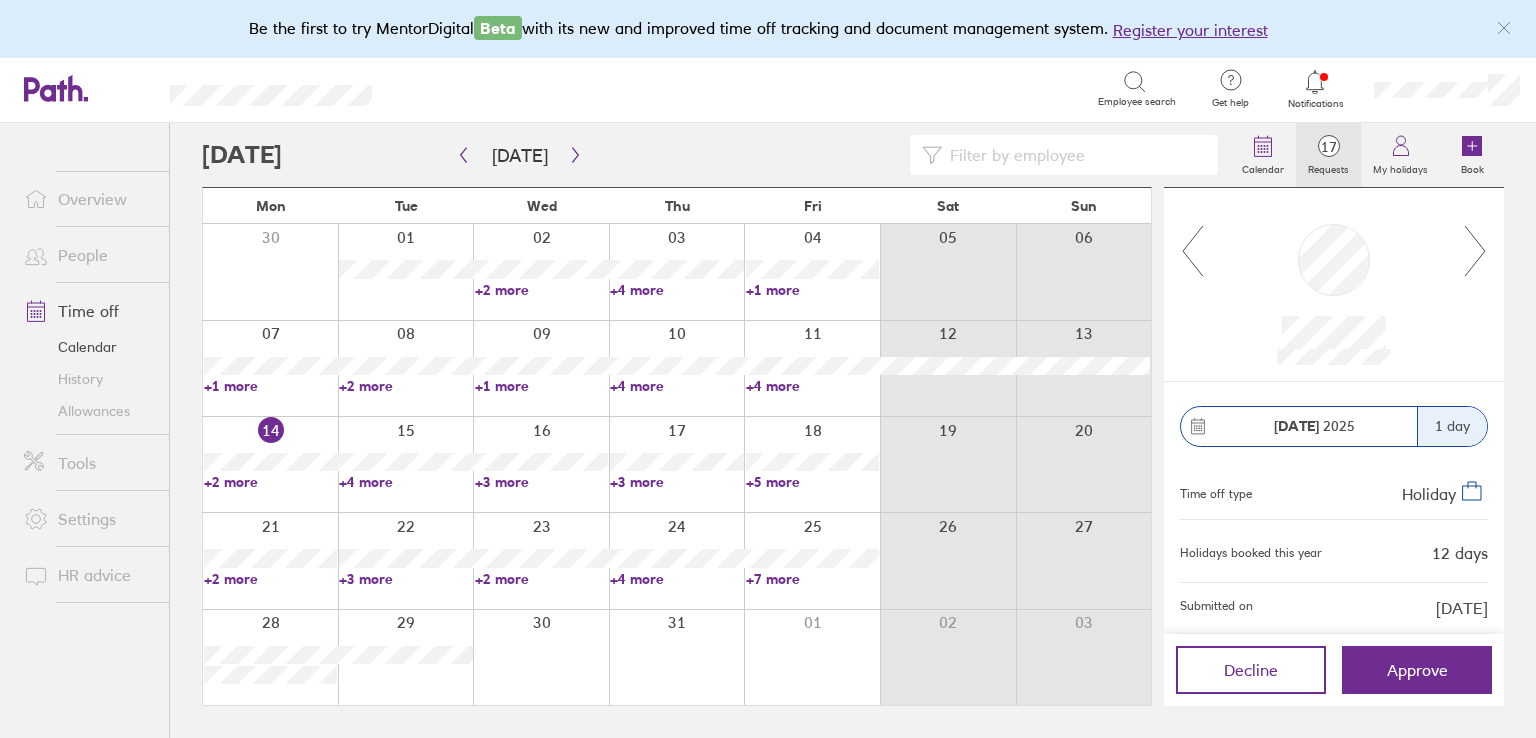 click on "+4 more" at bounding box center [405, 482] 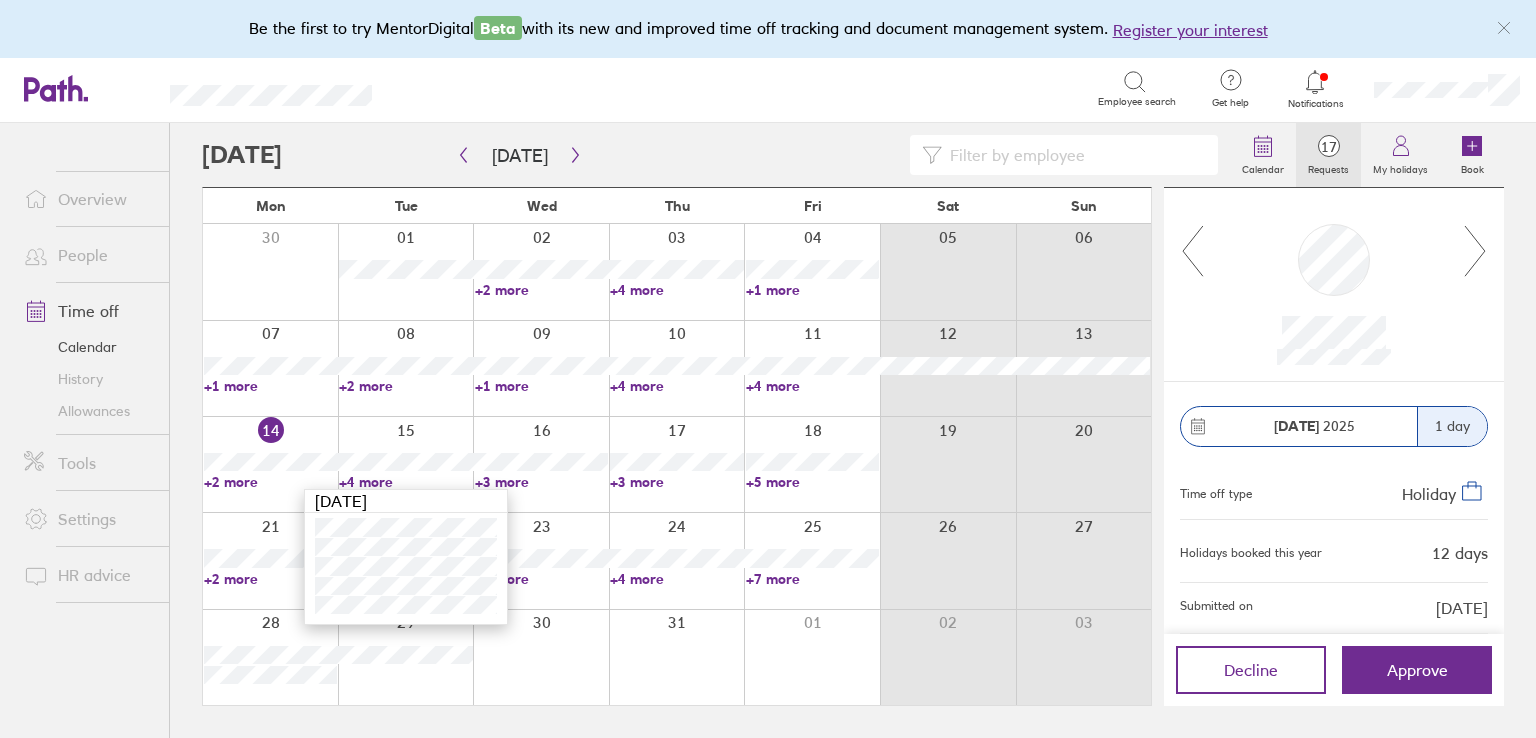 click on "+3 more" at bounding box center [541, 482] 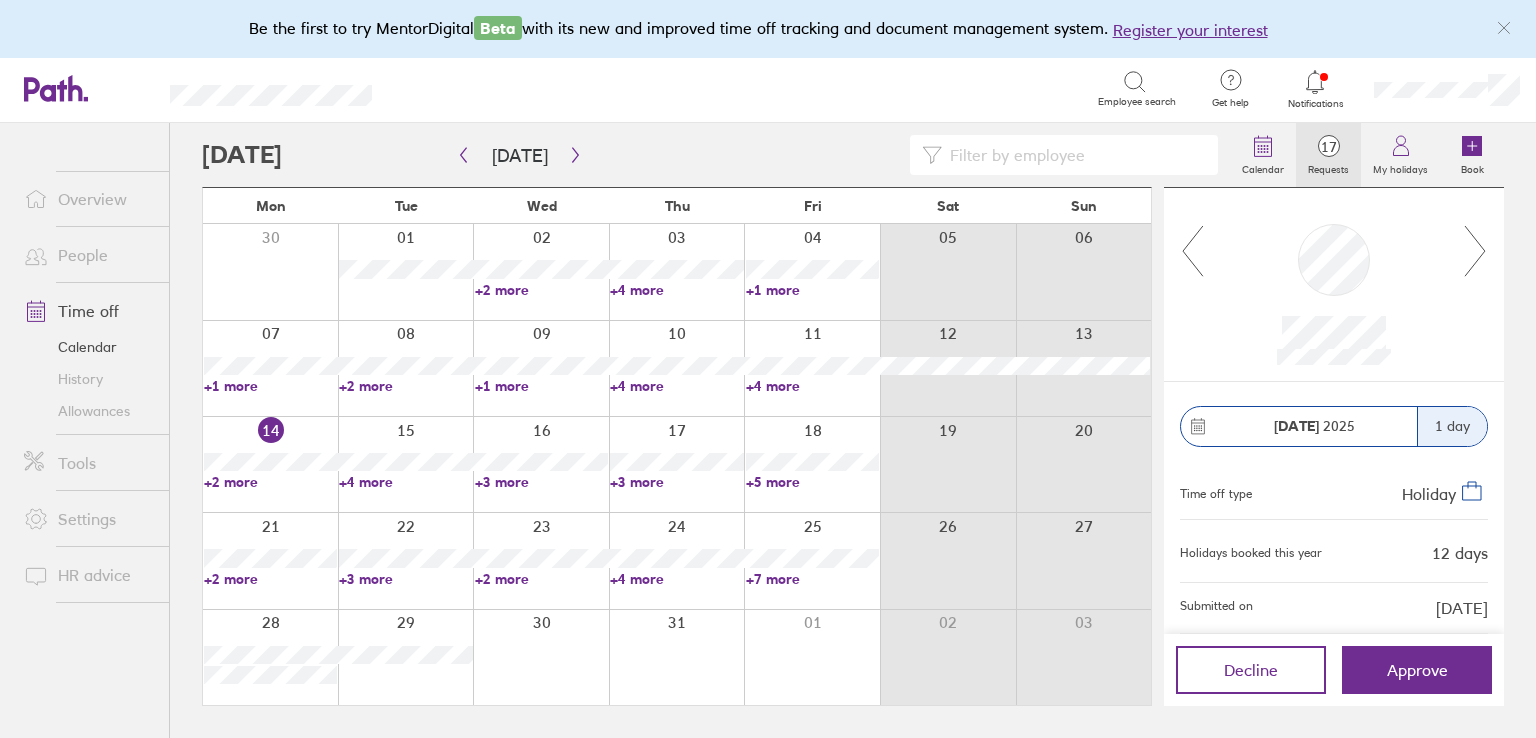click on "+3 more" at bounding box center (541, 482) 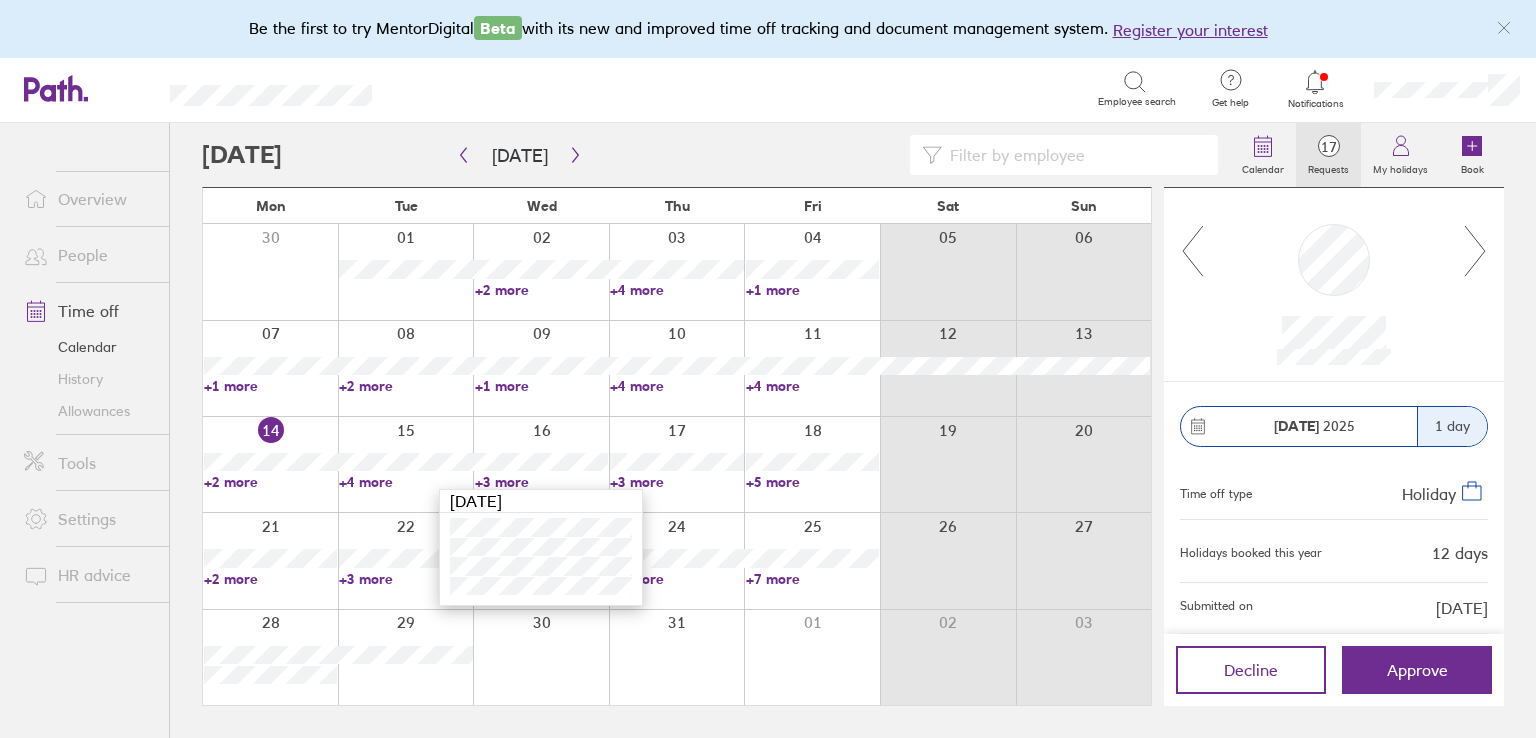 click on "+3 more" at bounding box center (676, 482) 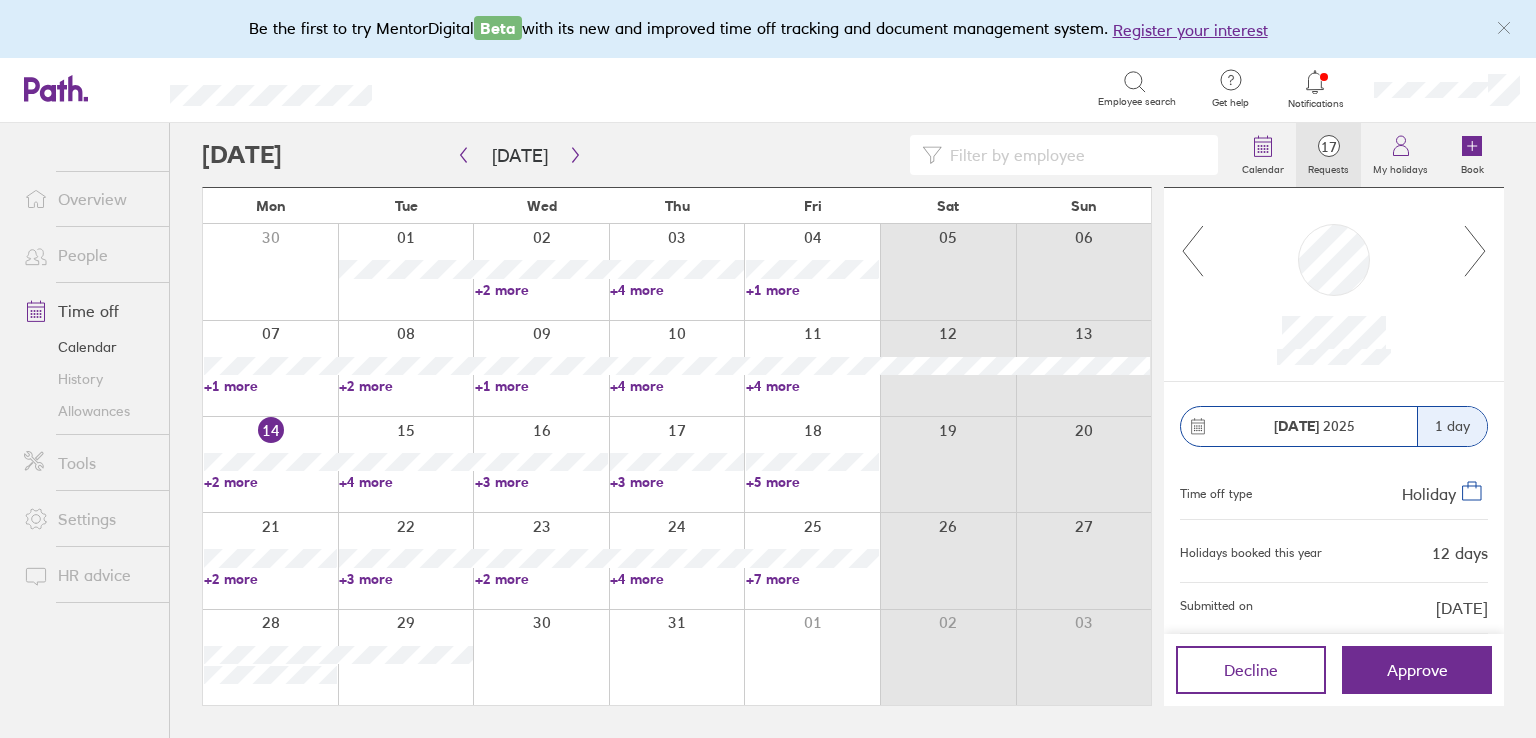 click on "+3 more" at bounding box center [676, 482] 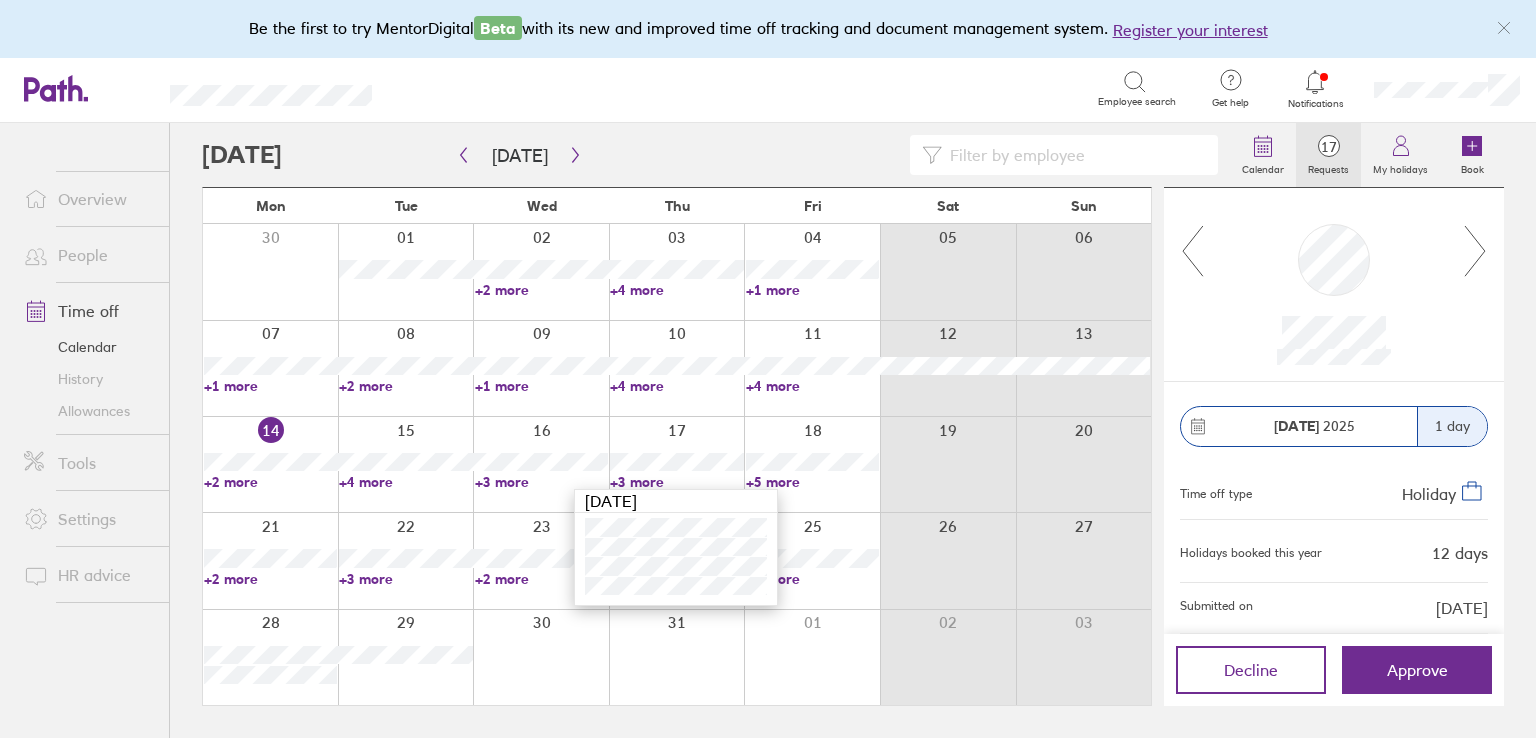 click on "+2 more" at bounding box center [270, 482] 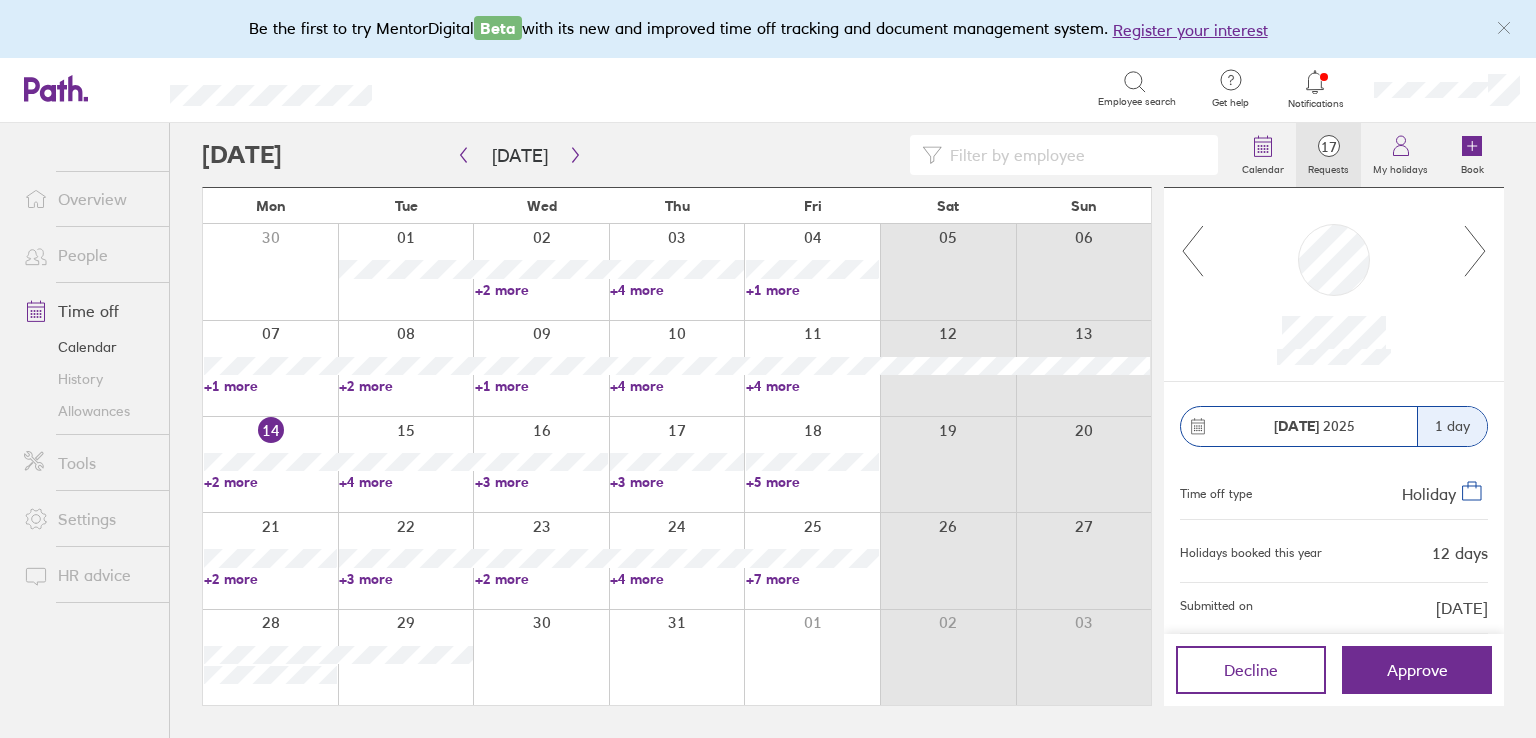 click on "+2 more" at bounding box center [270, 482] 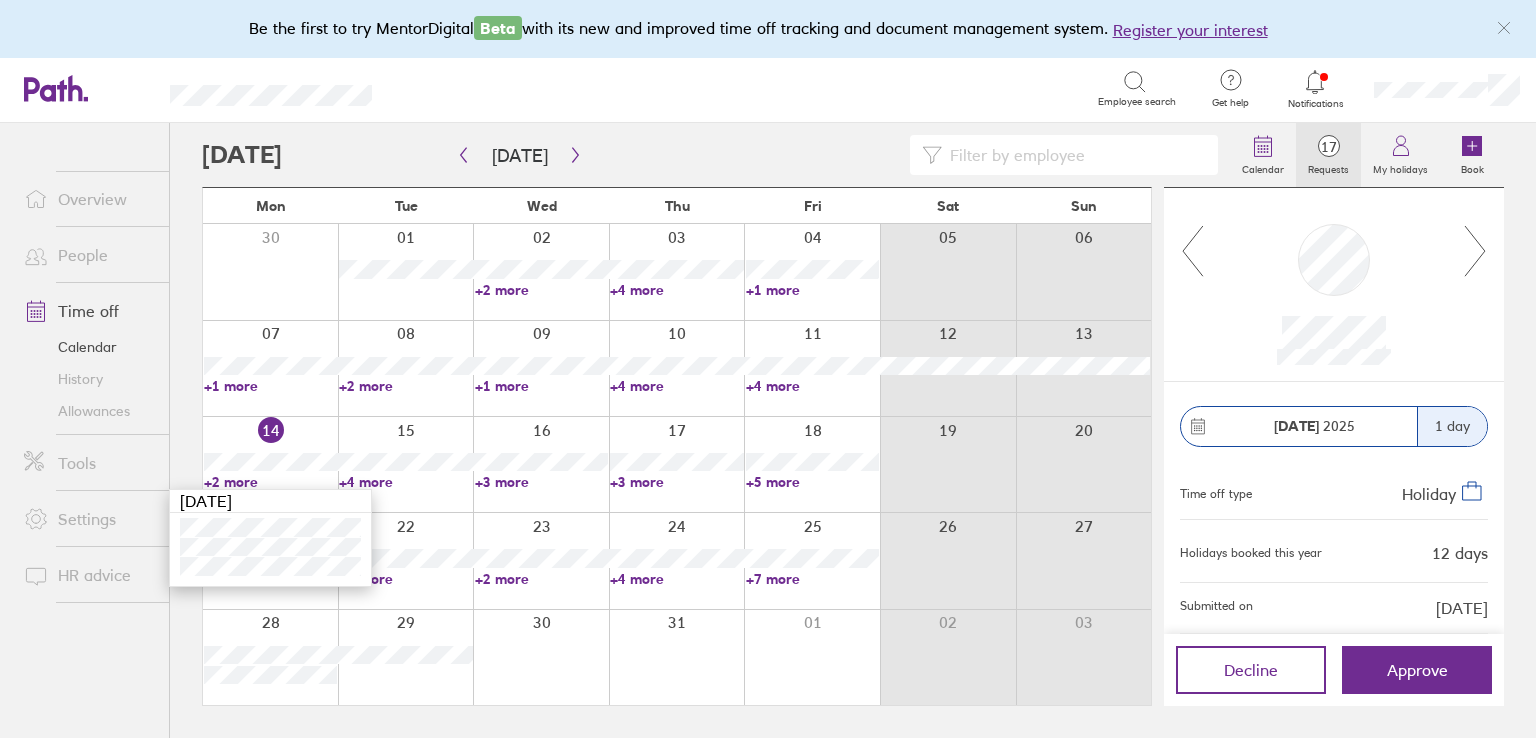 click on "+5 more" at bounding box center (812, 482) 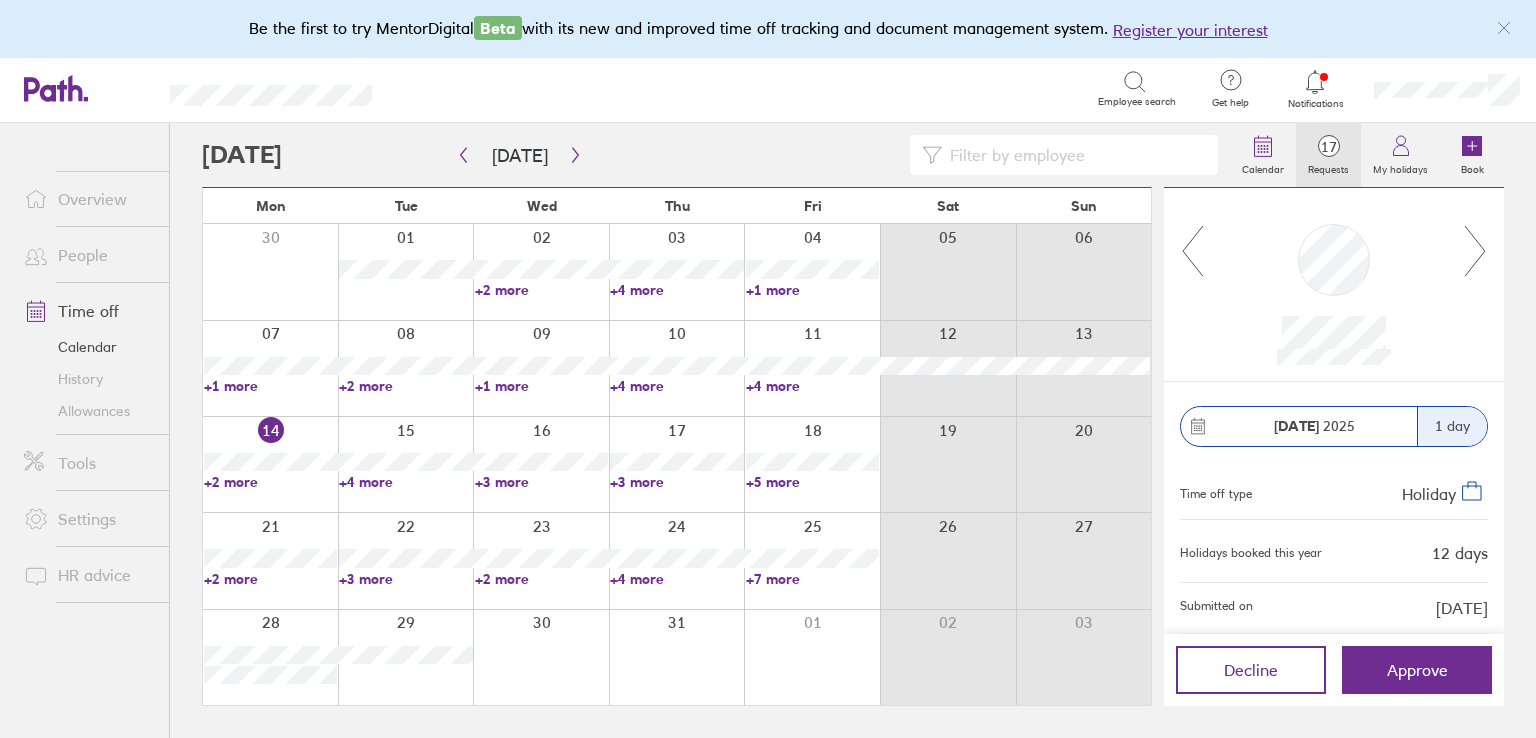 click on "+5 more" at bounding box center (812, 482) 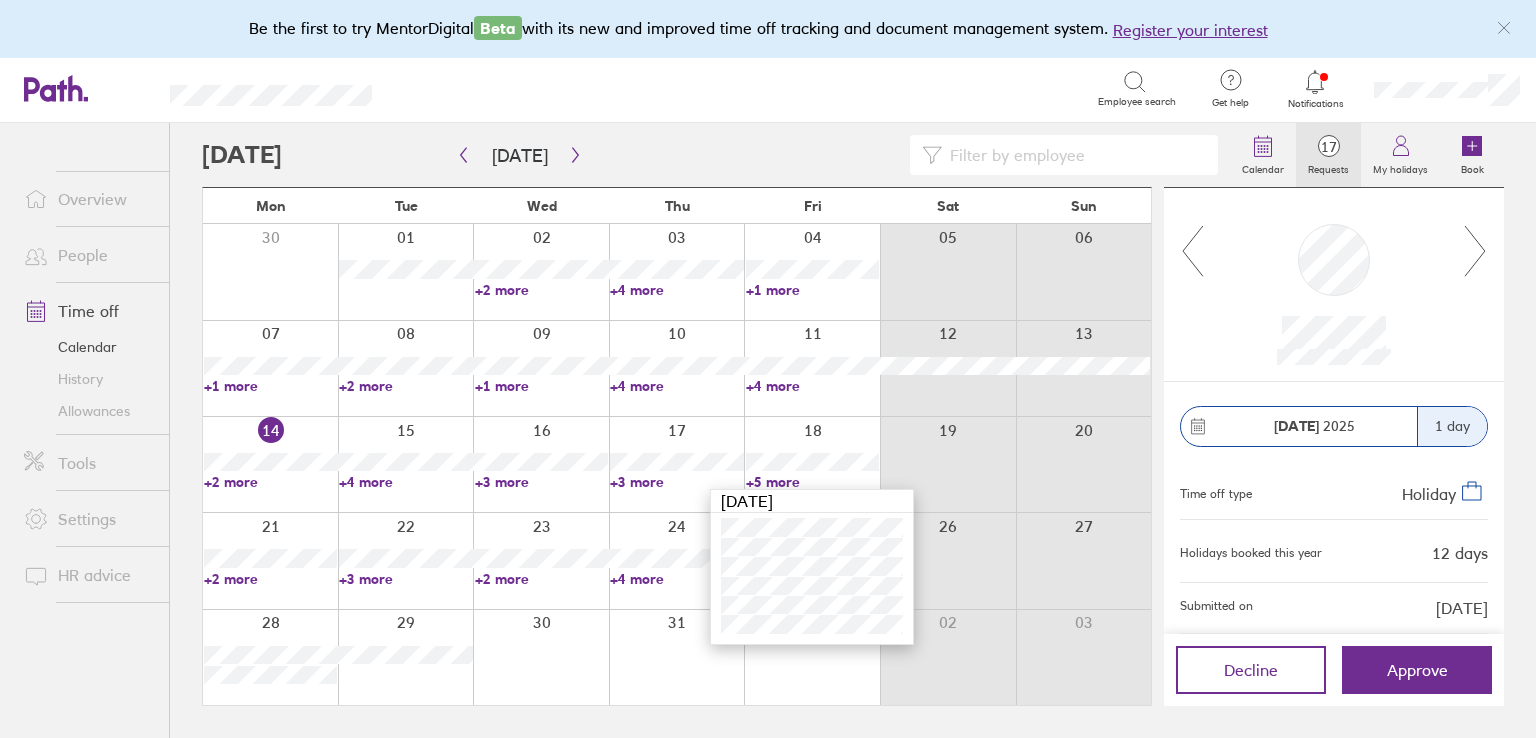 click on "+3 more" at bounding box center [676, 482] 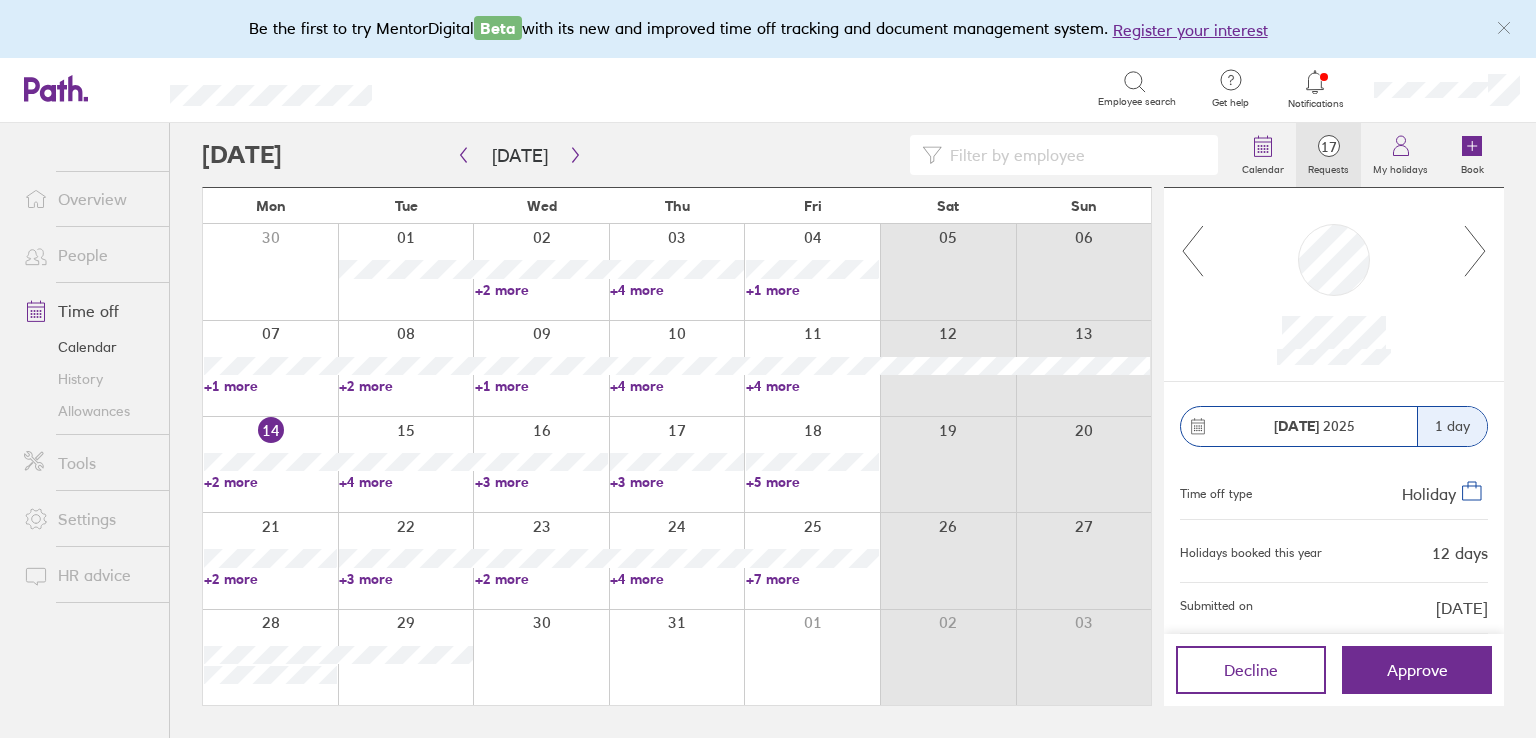 click on "+3 more" at bounding box center (676, 482) 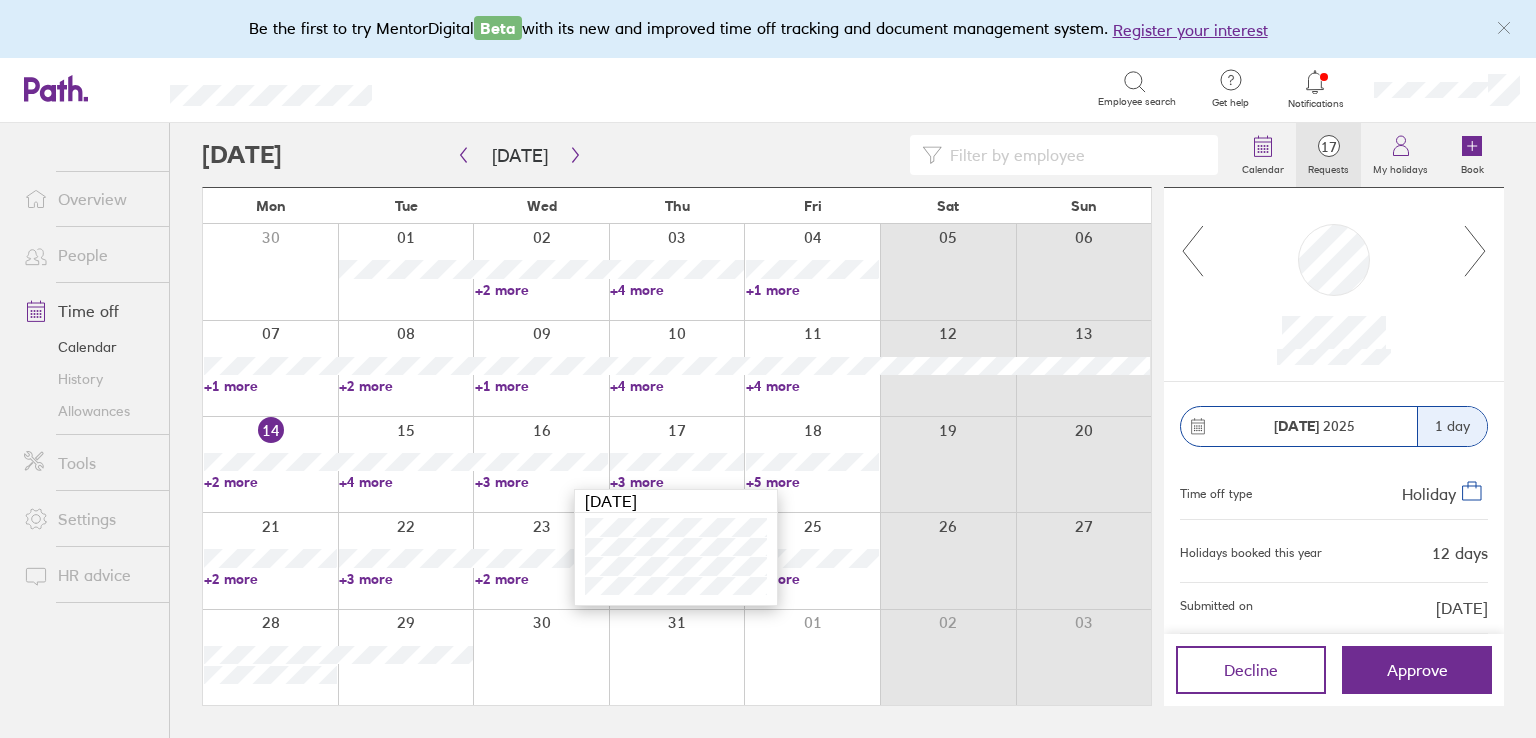 click at bounding box center (716, 155) 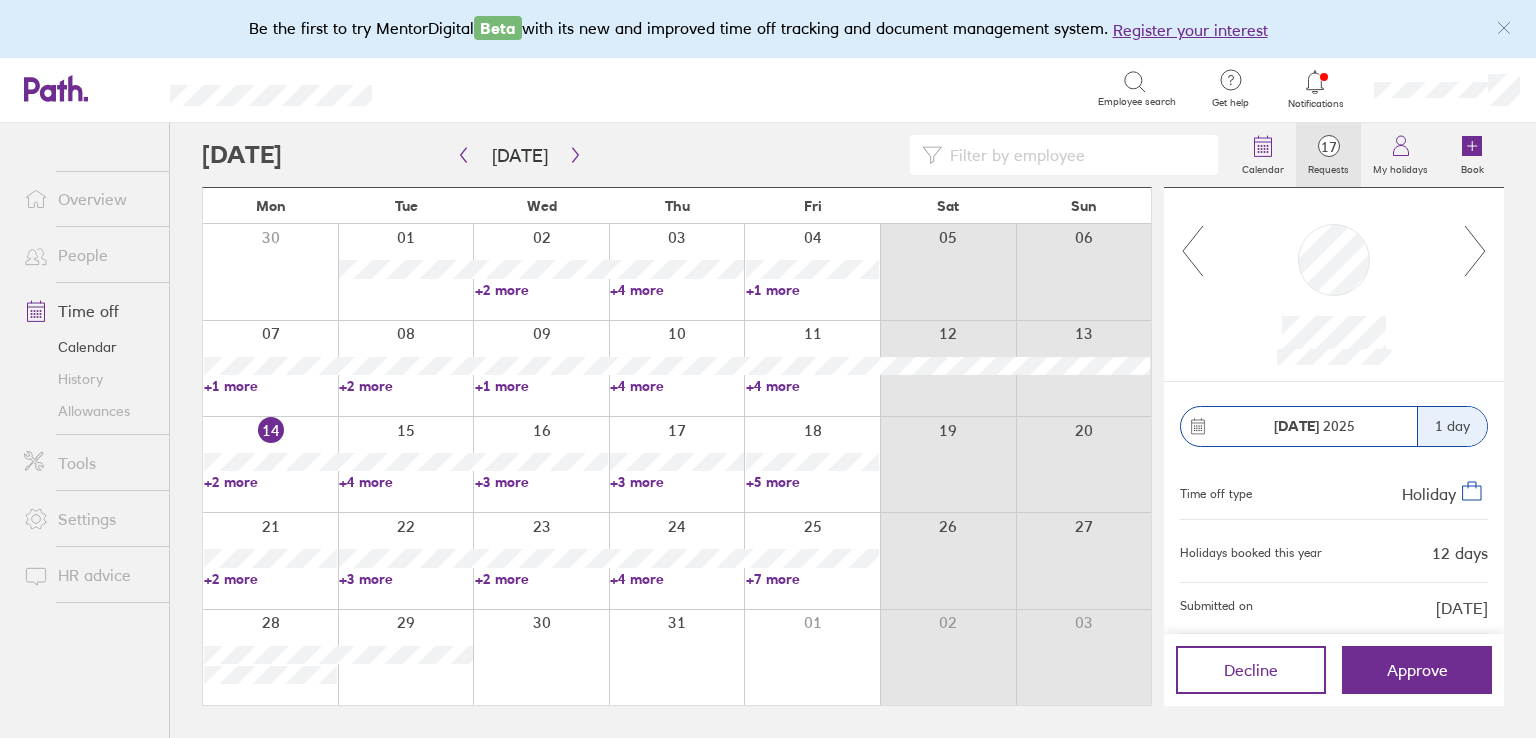 click on "+7 more" at bounding box center (812, 579) 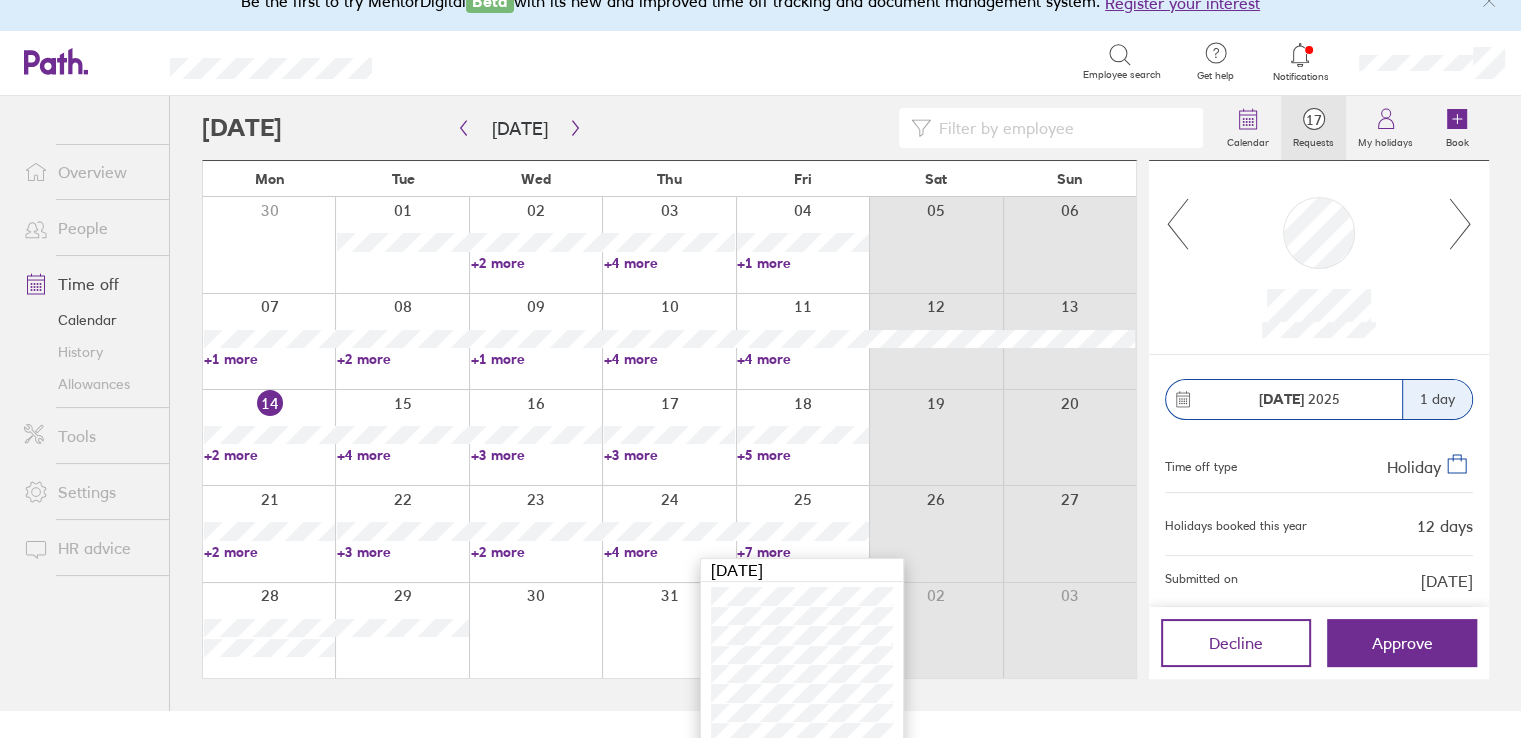 scroll, scrollTop: 41, scrollLeft: 0, axis: vertical 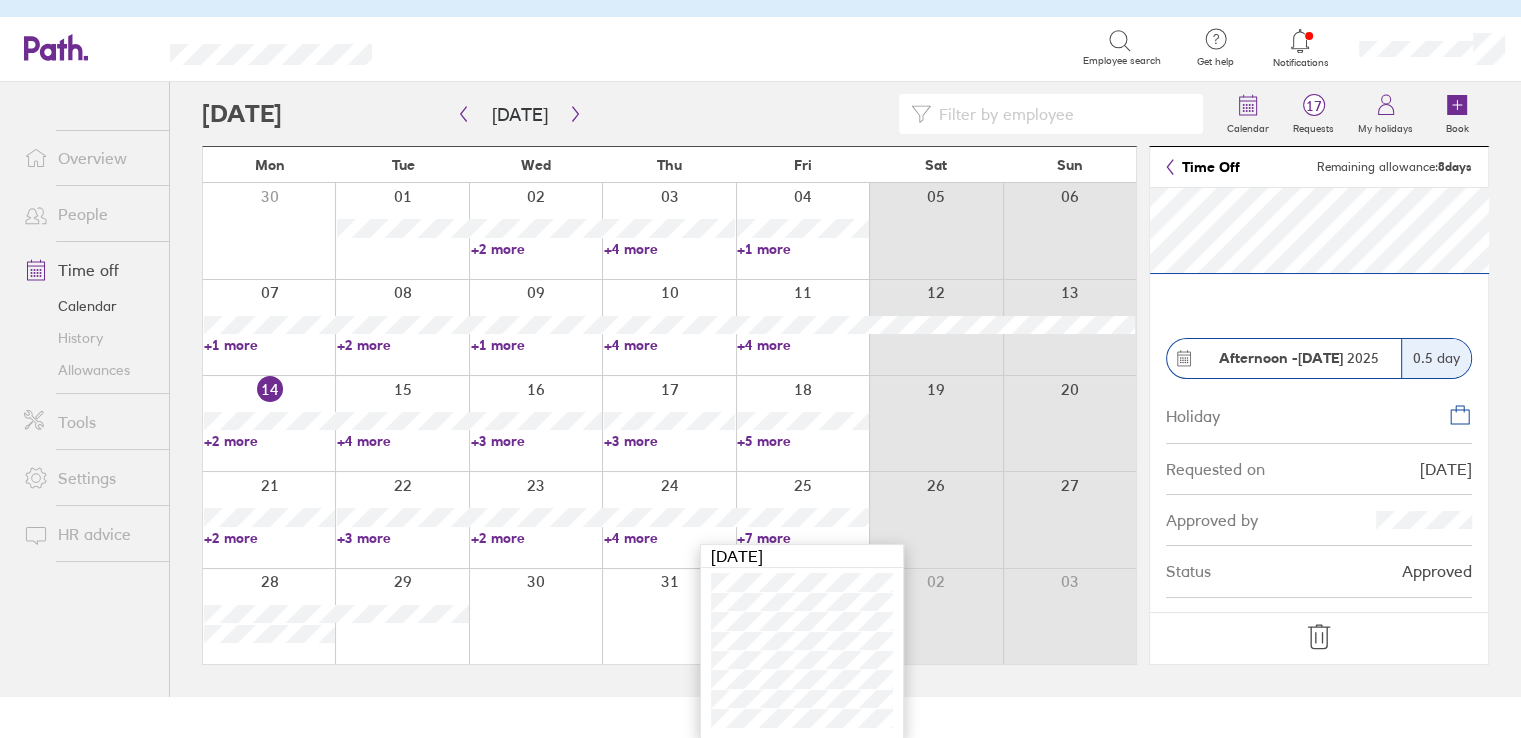 click on "+4 more" at bounding box center [669, 538] 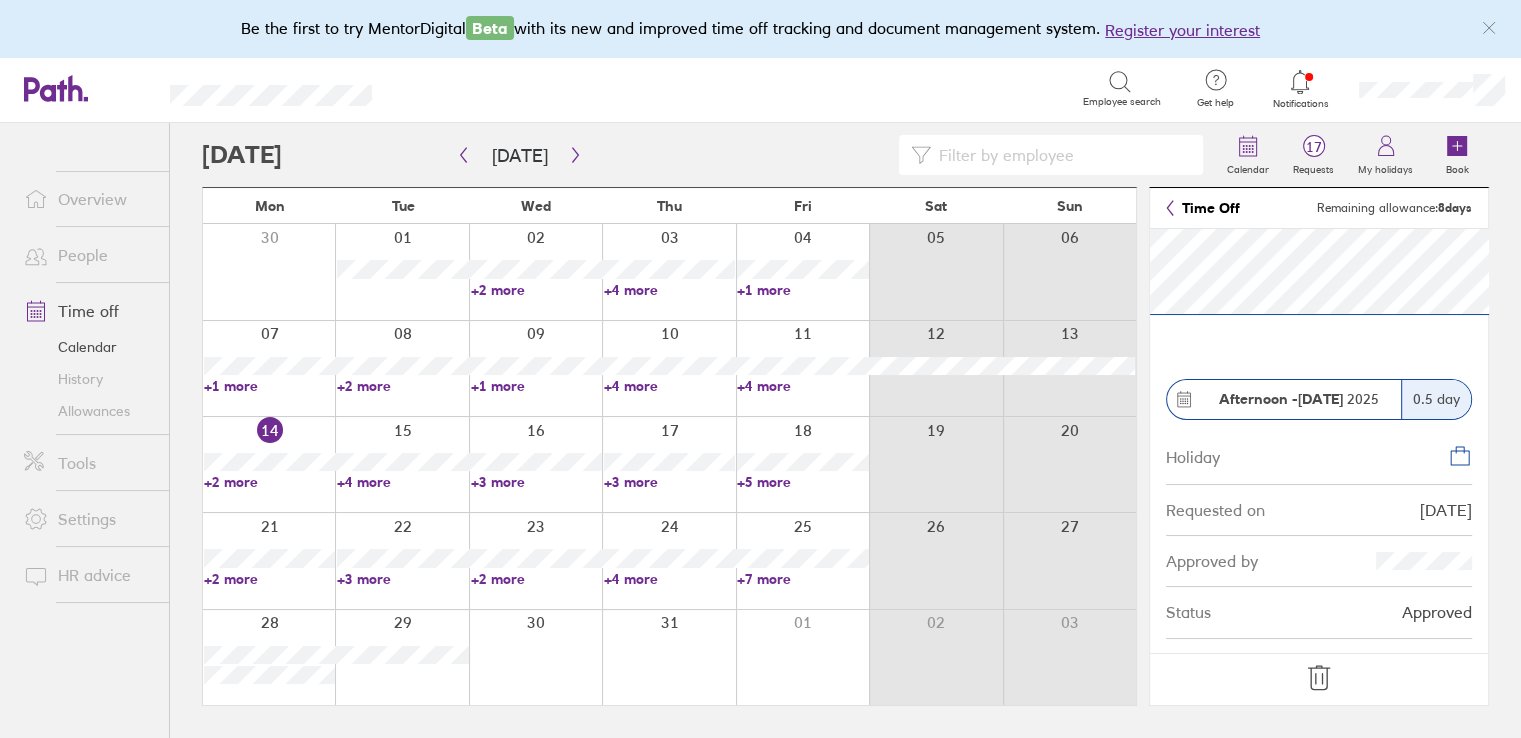 scroll, scrollTop: 0, scrollLeft: 0, axis: both 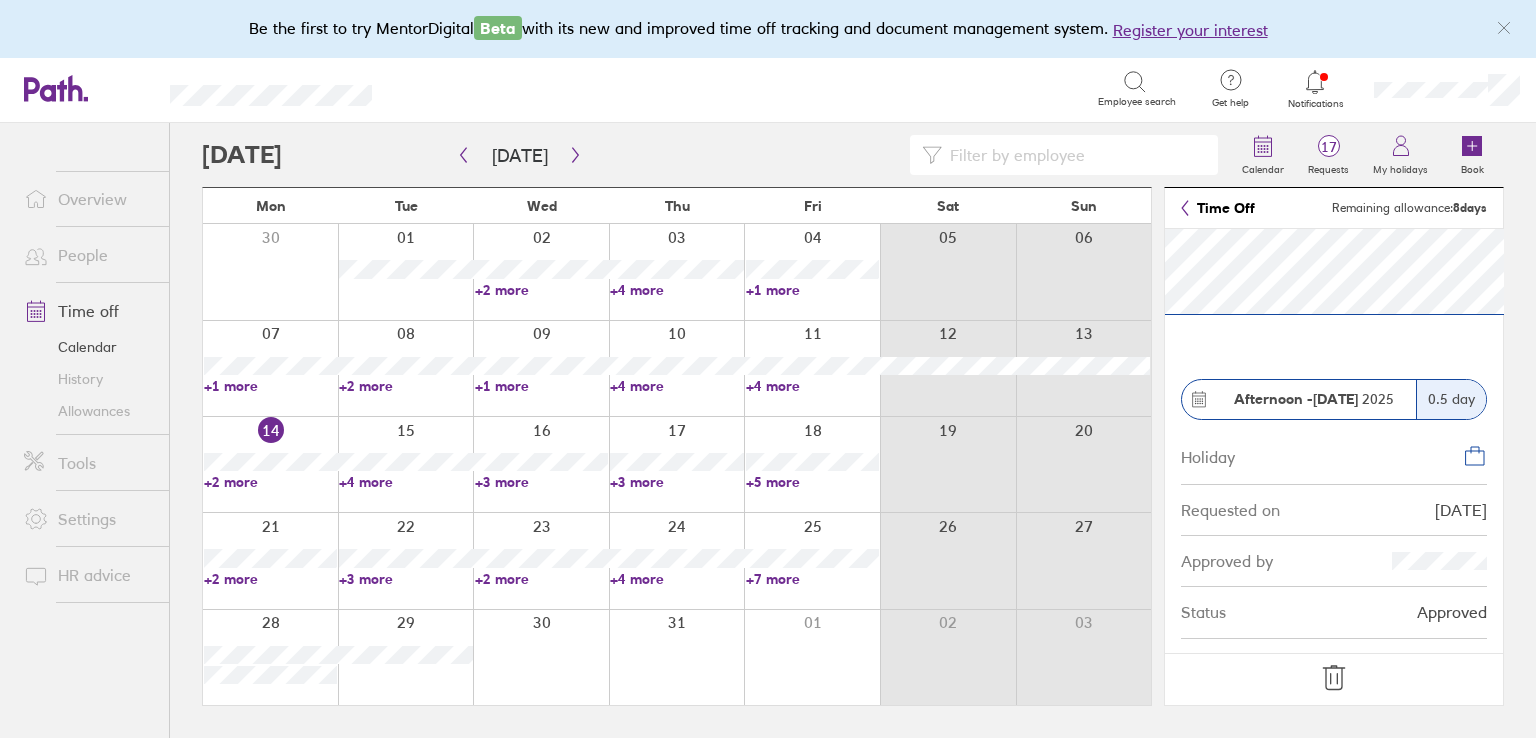 click on "+4 more" at bounding box center (676, 579) 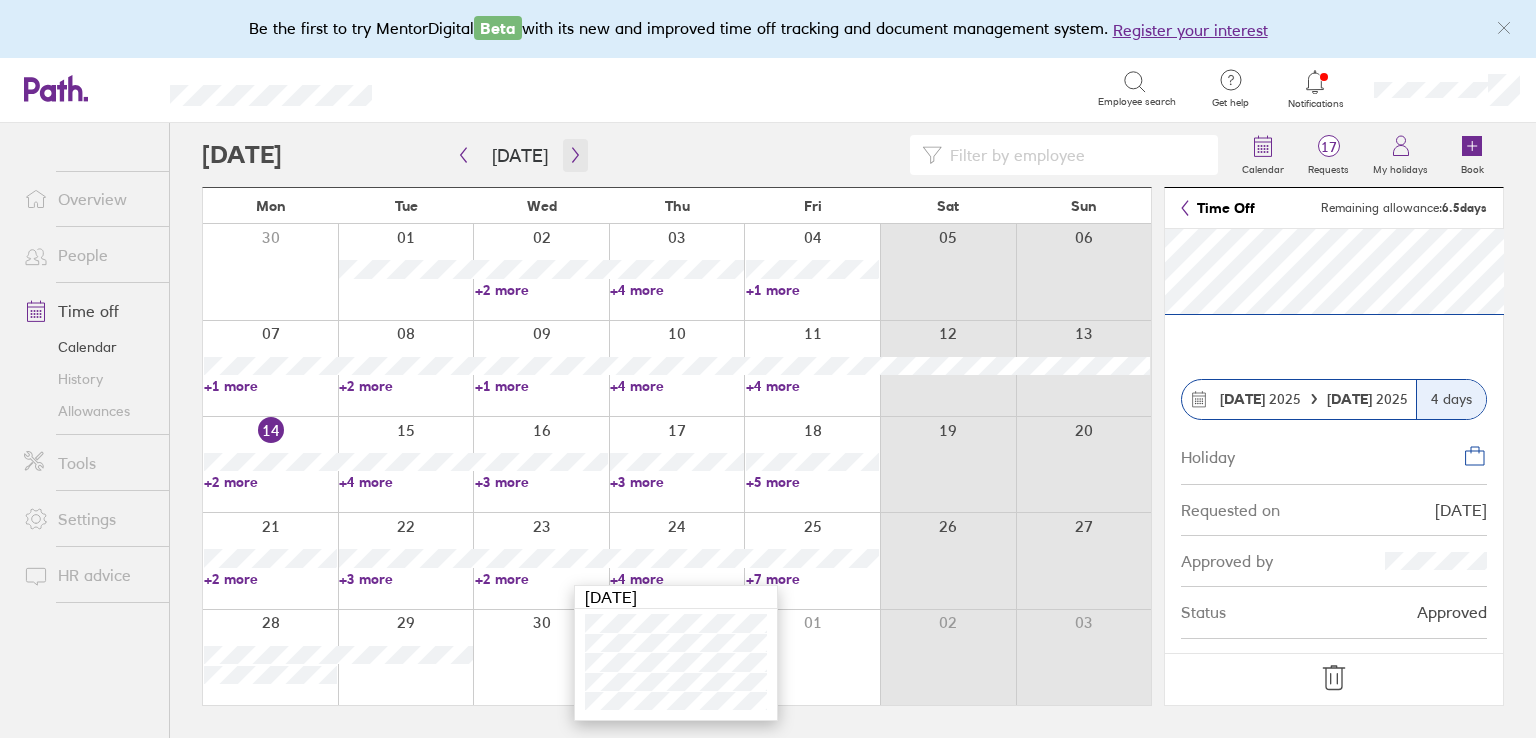 click 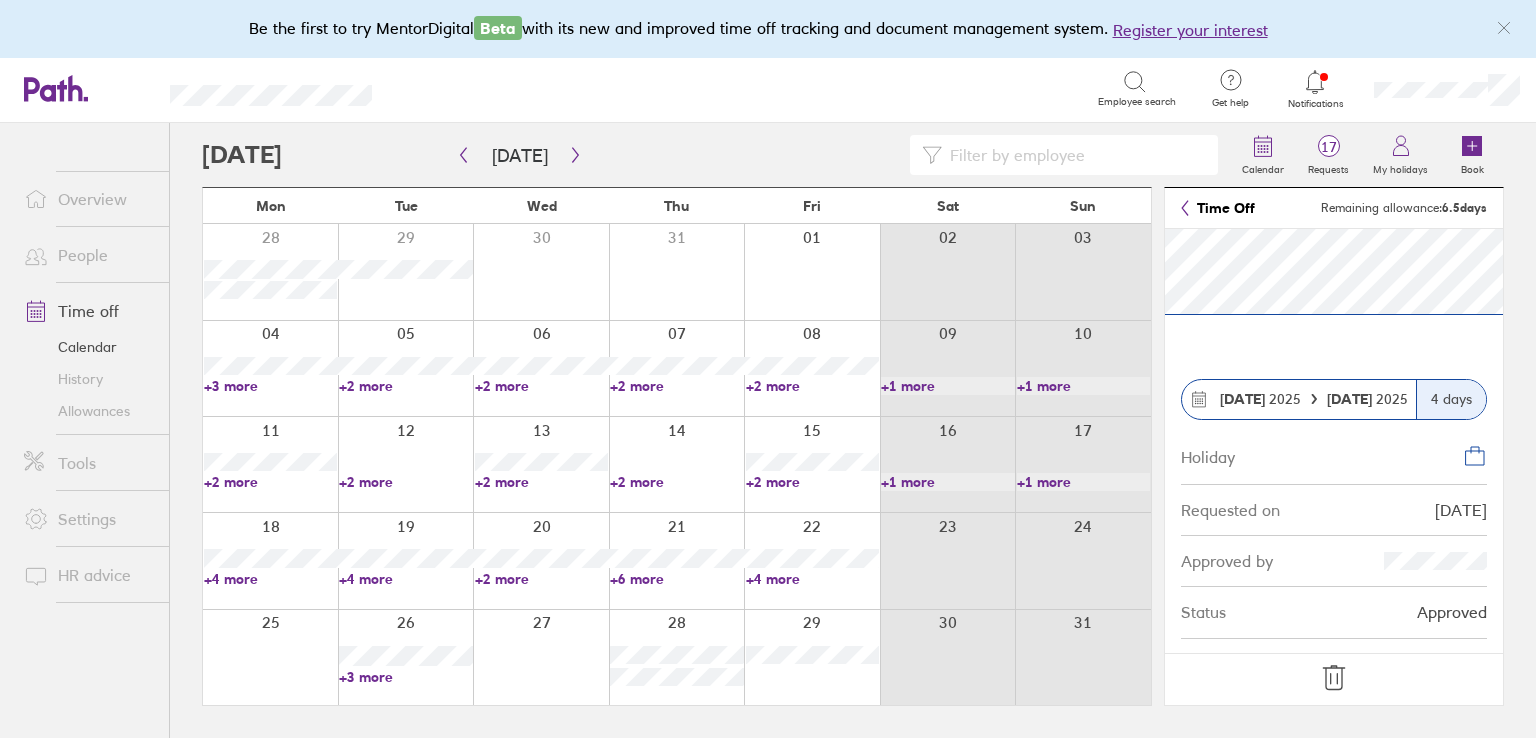 click on "+3 more" at bounding box center (270, 386) 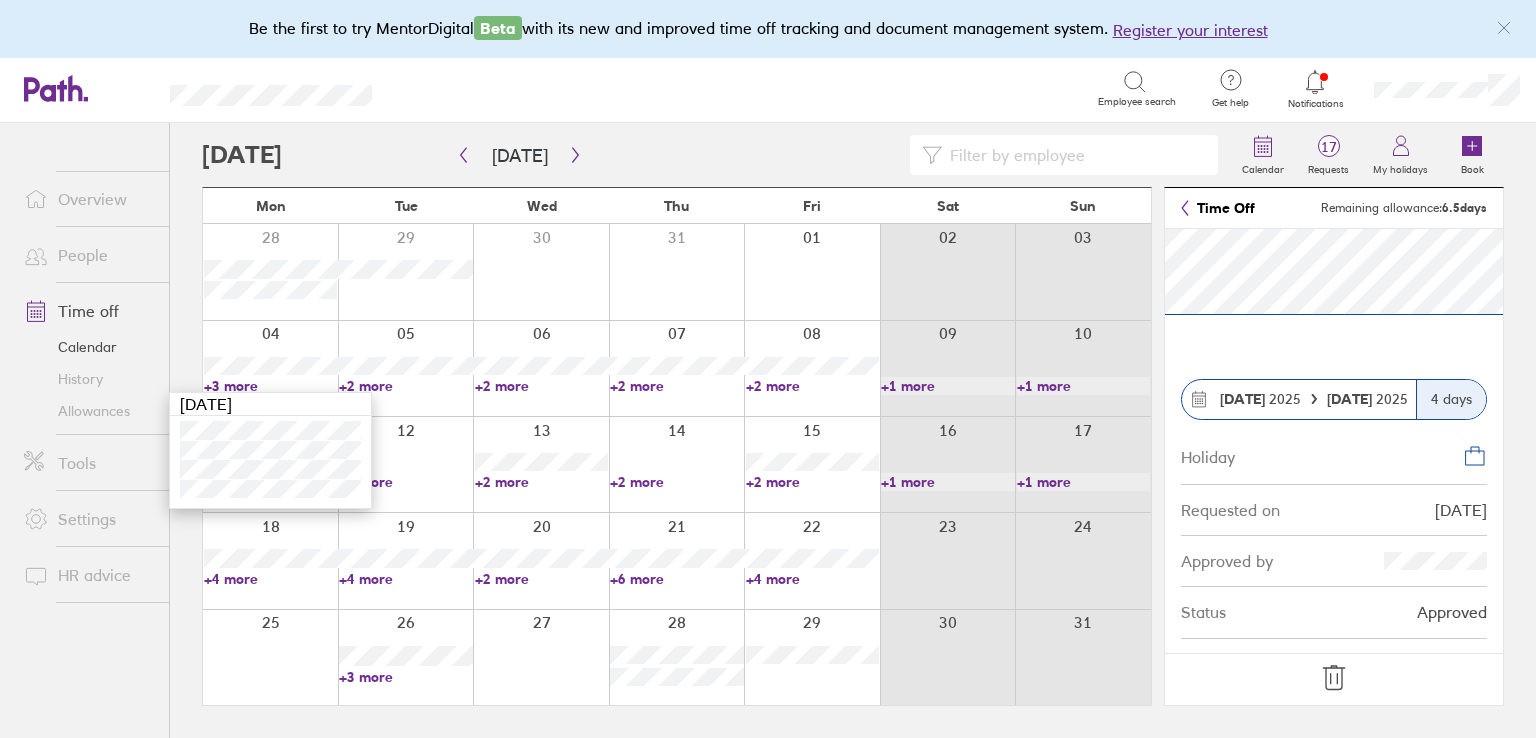 click on "+2 more" at bounding box center [812, 386] 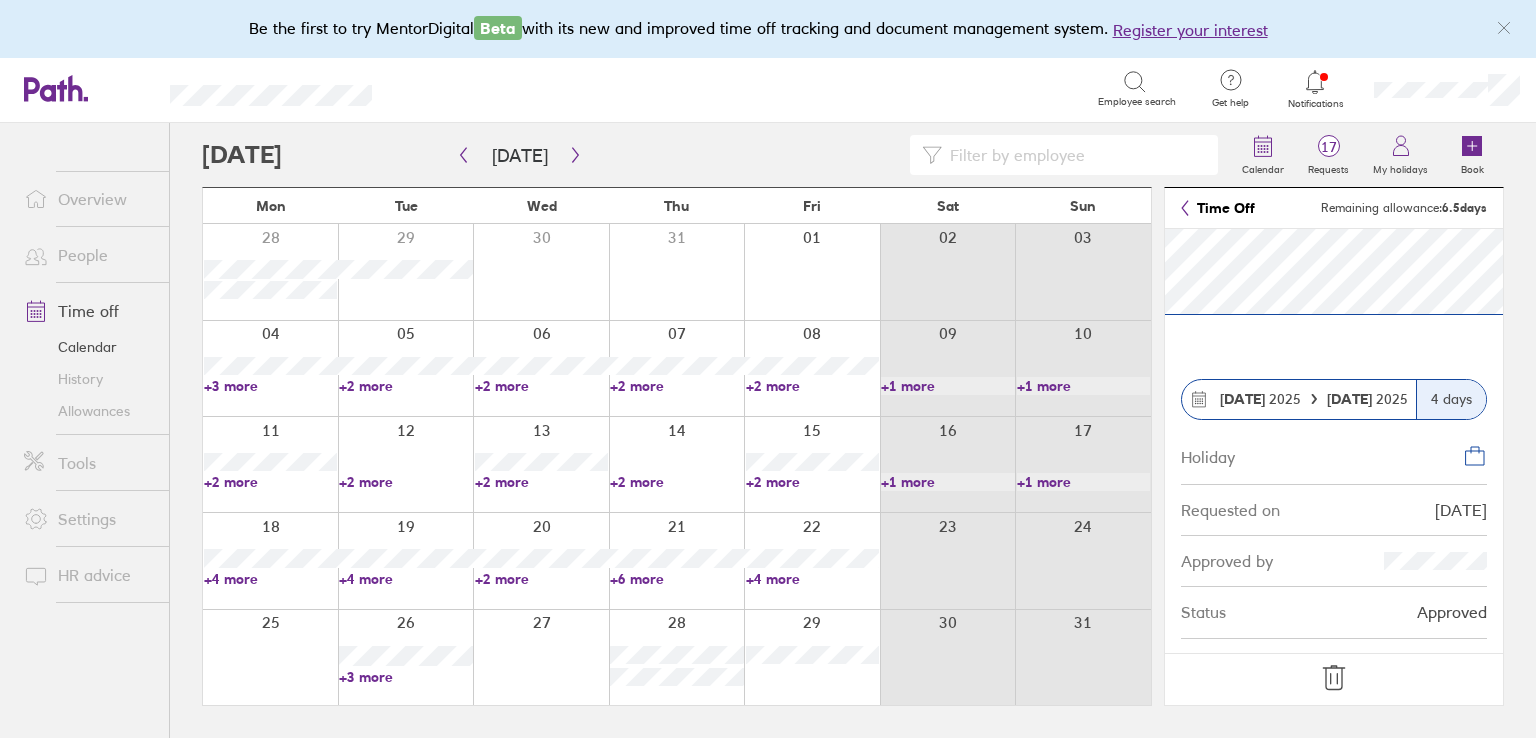 click on "+2 more" at bounding box center [812, 386] 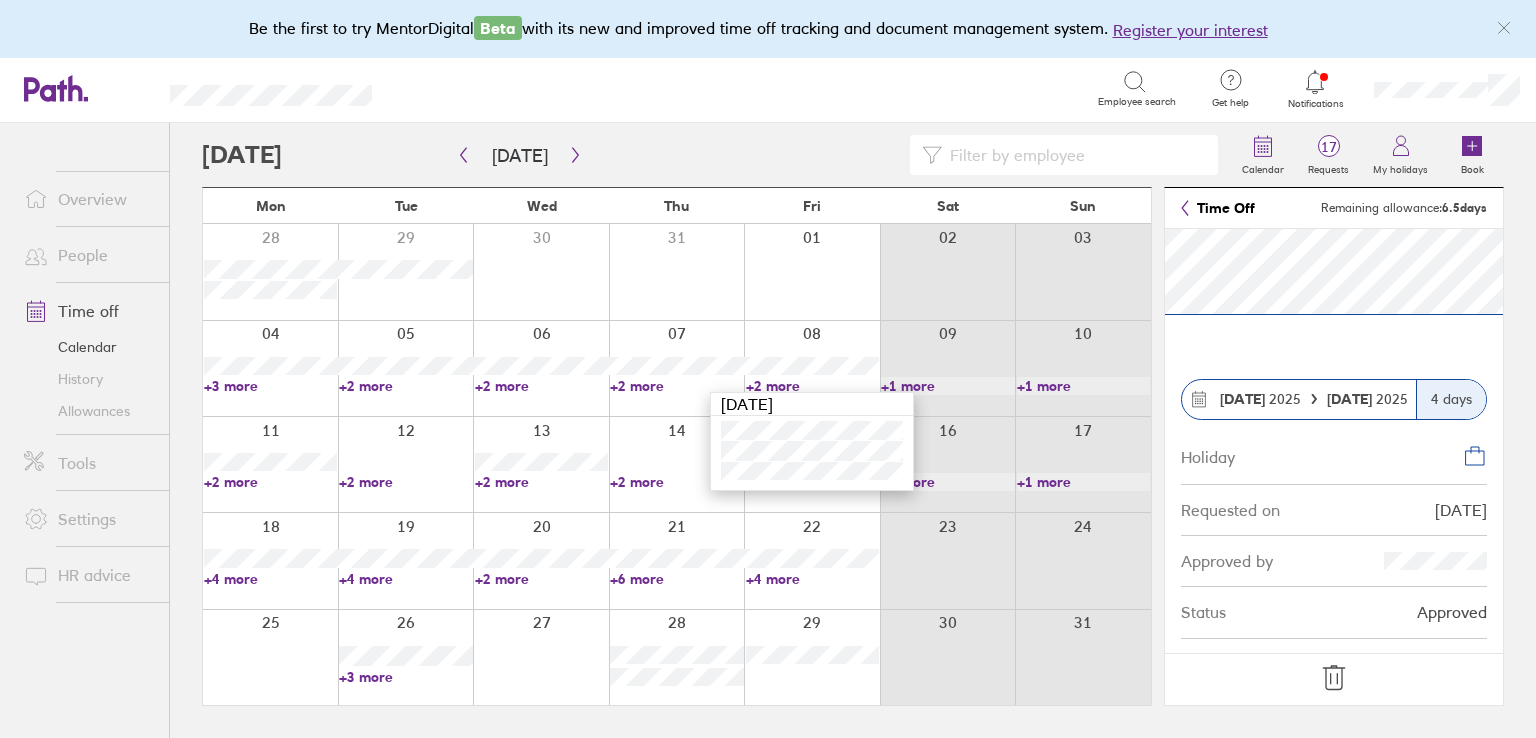 click on "Search" at bounding box center [757, 88] 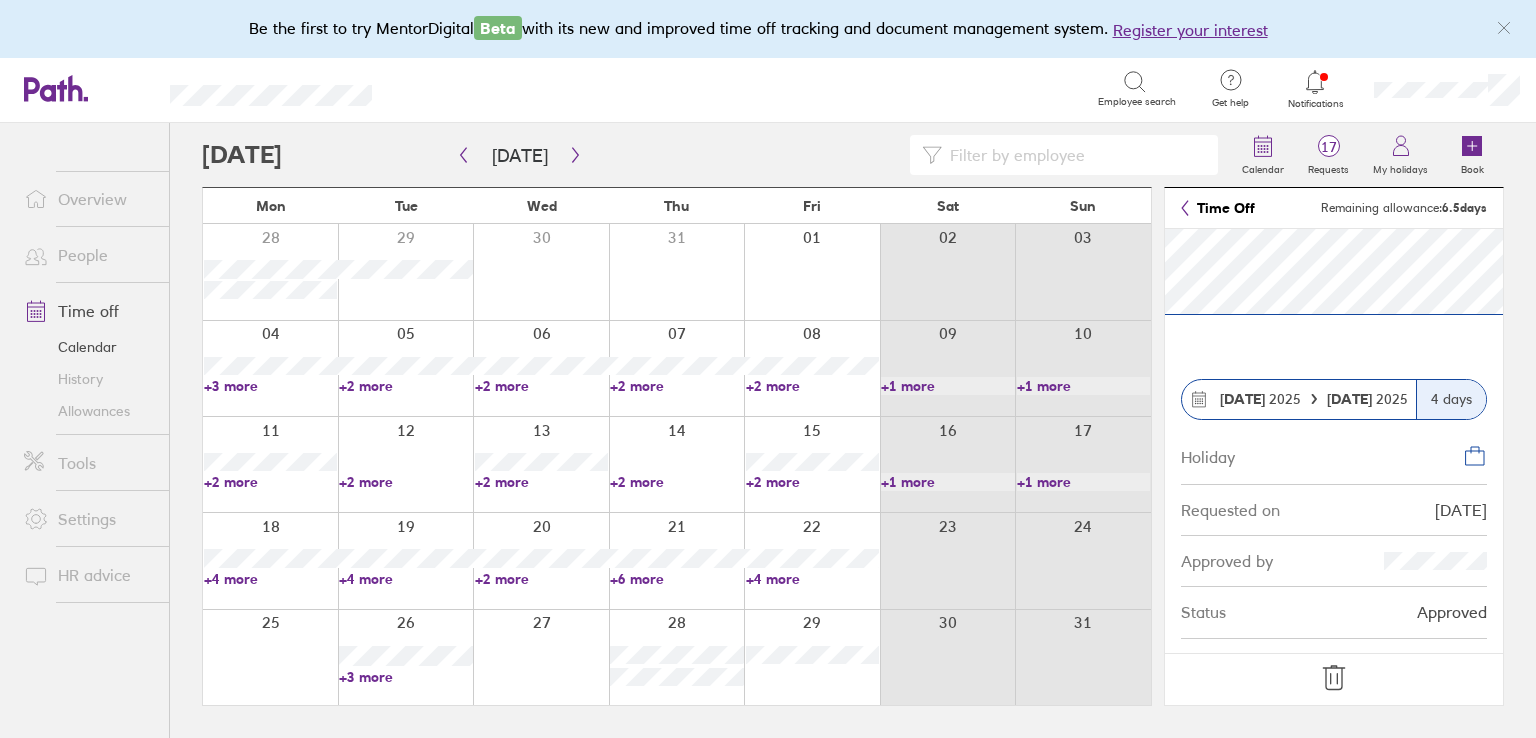 click on "+4 more" at bounding box center [270, 579] 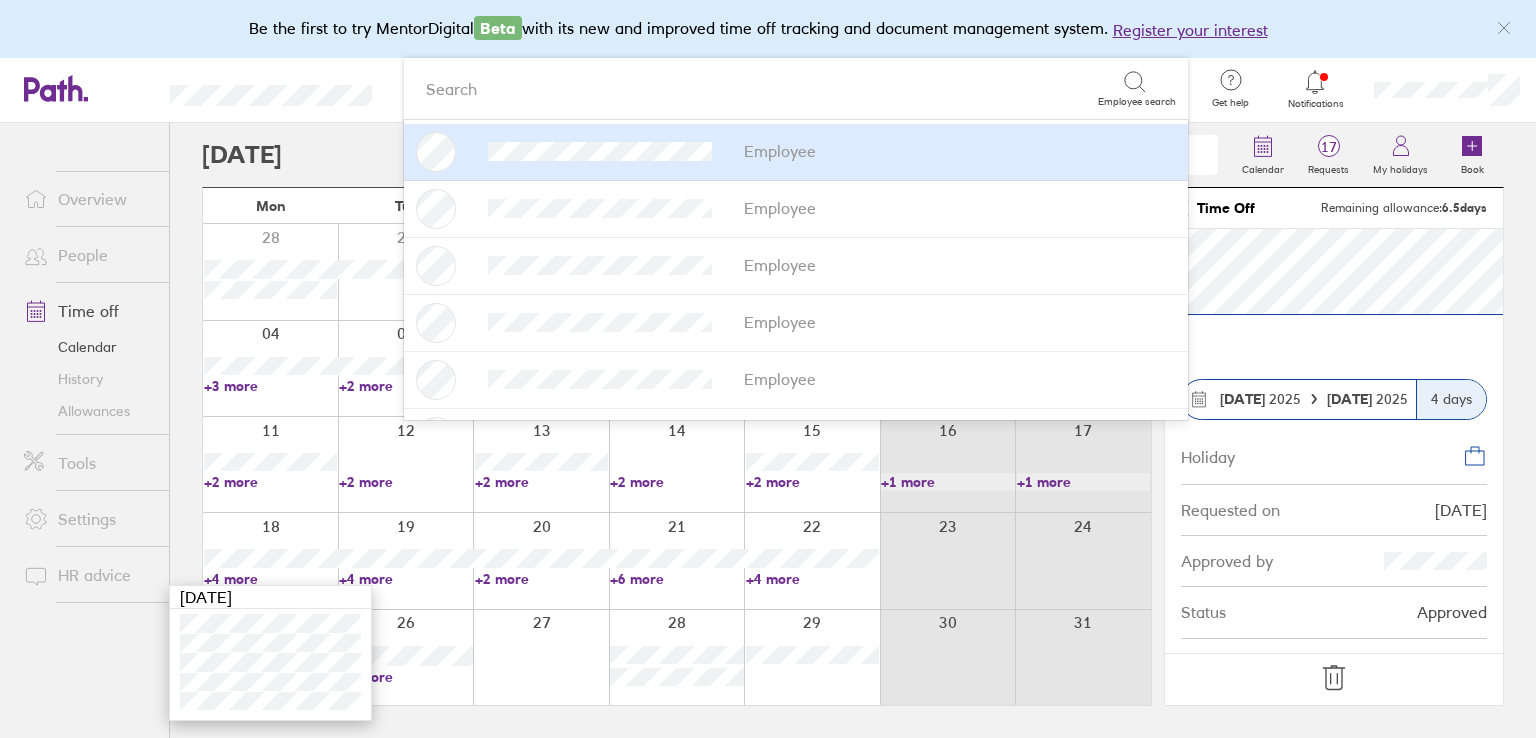 click at bounding box center [84, 705] 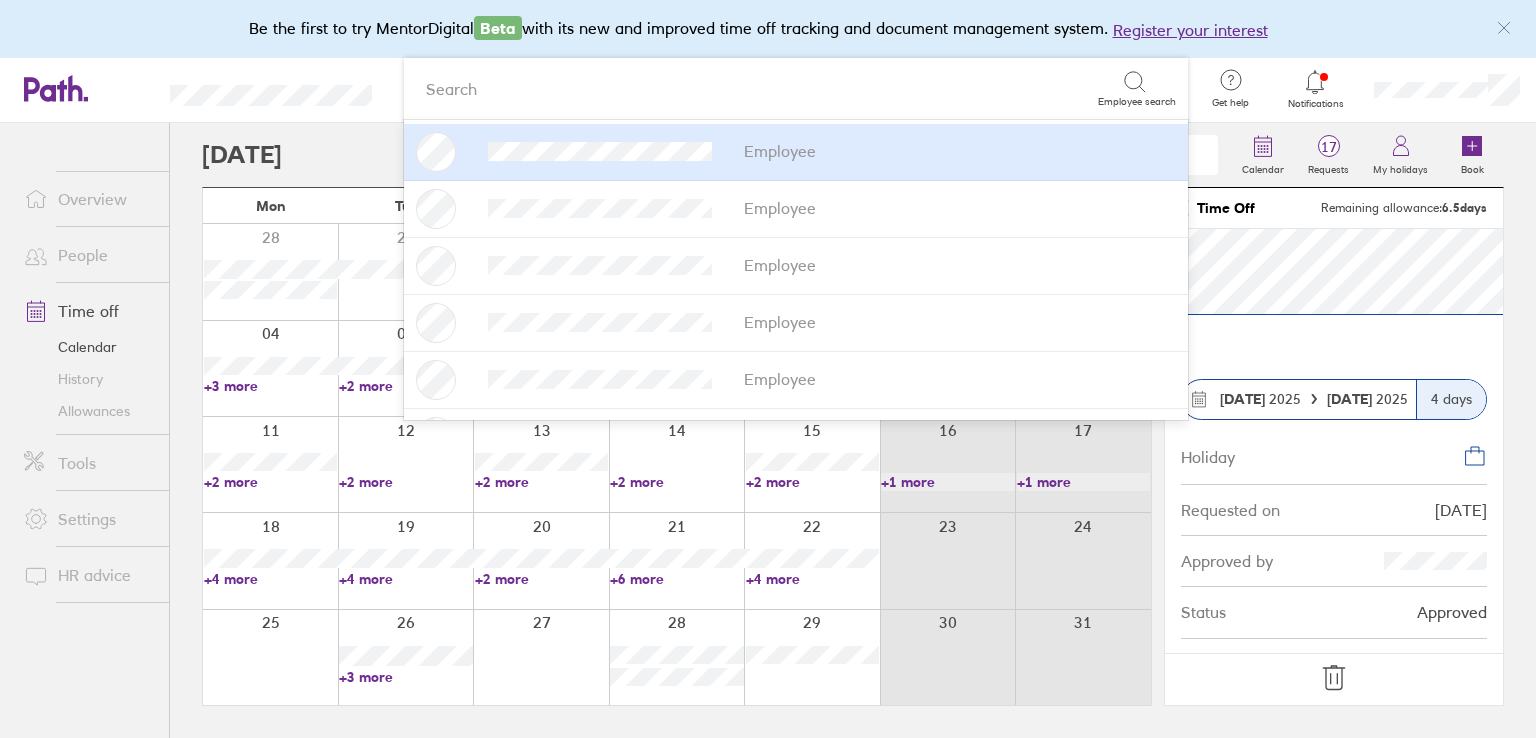 click on "+3 more" at bounding box center (405, 677) 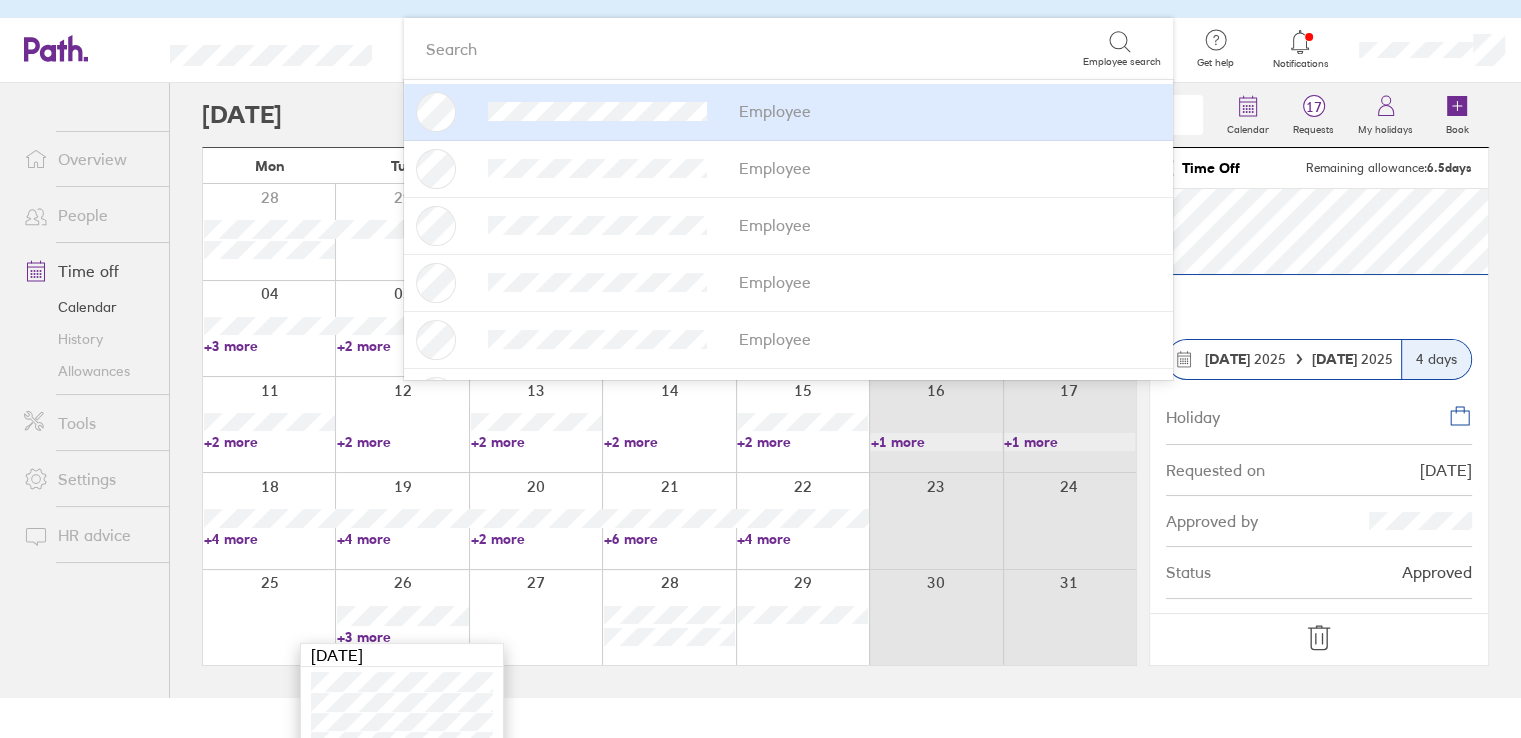 scroll, scrollTop: 63, scrollLeft: 0, axis: vertical 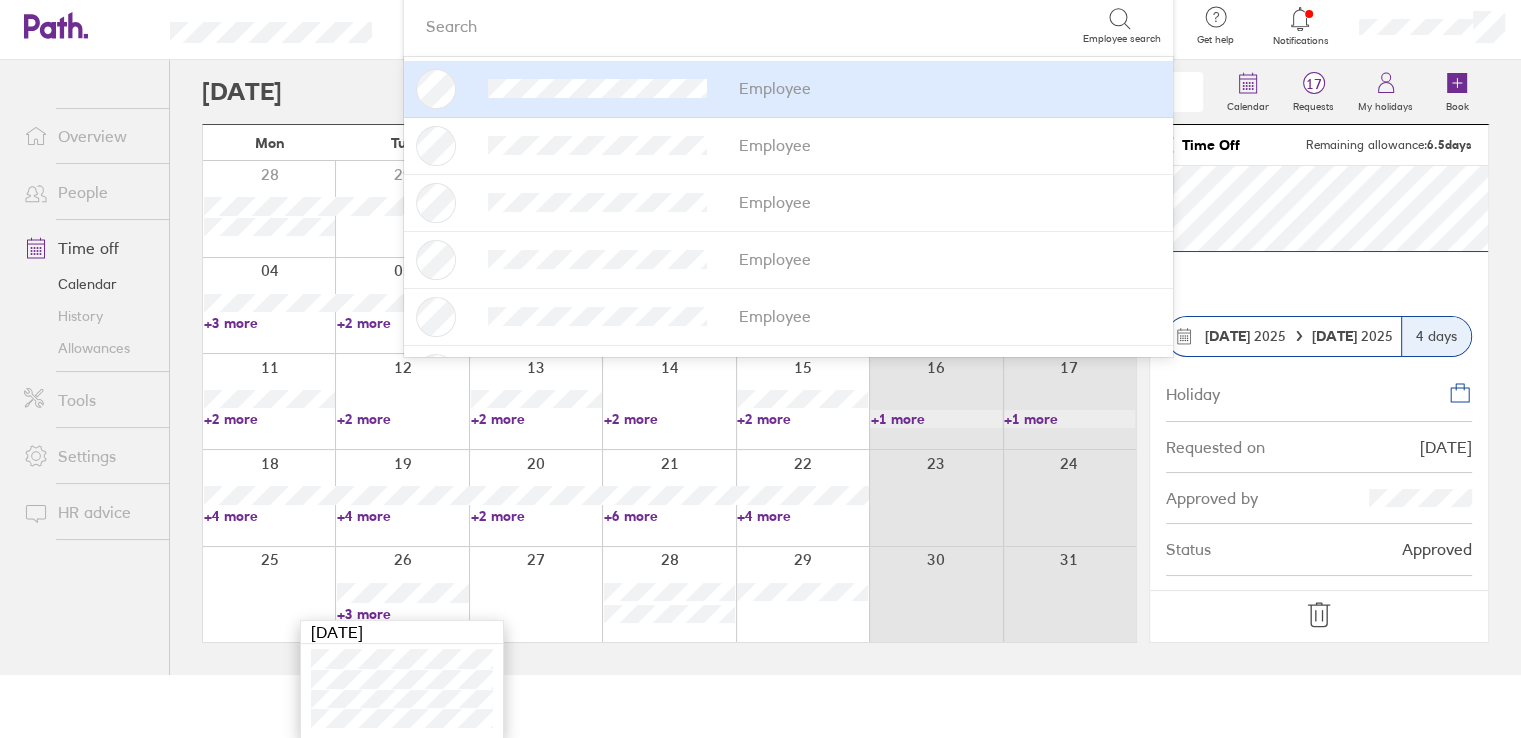 click on "Be the first to try MentorDigital  Beta  with its new and improved time off tracking and document management system.   Register your interest Search Employee search Employee Employee Employee Employee Employee Employee Employee Employee Employee Employee Employee Employee Employee Employee Employee Employee Employee Employee Employee Employee Employee Employee Employee Employee Employee Employee Employee Employee Employee Employee Employee Employee Employee Employee Employee Employee Employee Employee Employee Employee Employee Employee Employee Employee Employee Employee Employee Employee Employee Get help FAQs Contact us Notifications My profile Sign out Overview People Time off Calendar History Allowances Tools Settings HR advice Calendar 17 Requests My holidays Book [DATE] [DATE] Mon Tue Wed Thu Fri Sat Sun 28 29 30 31 01 02 03 04 05 06 07 08 09 10 +3 more +2 more +2 more +2 more +2 more +1 more +1 more 11 12 13 14 15 16 17     +2 more +2 more +2 more +2 more +2 more +1 more +1 more 18 19 20 21 22 23" at bounding box center [760, 306] 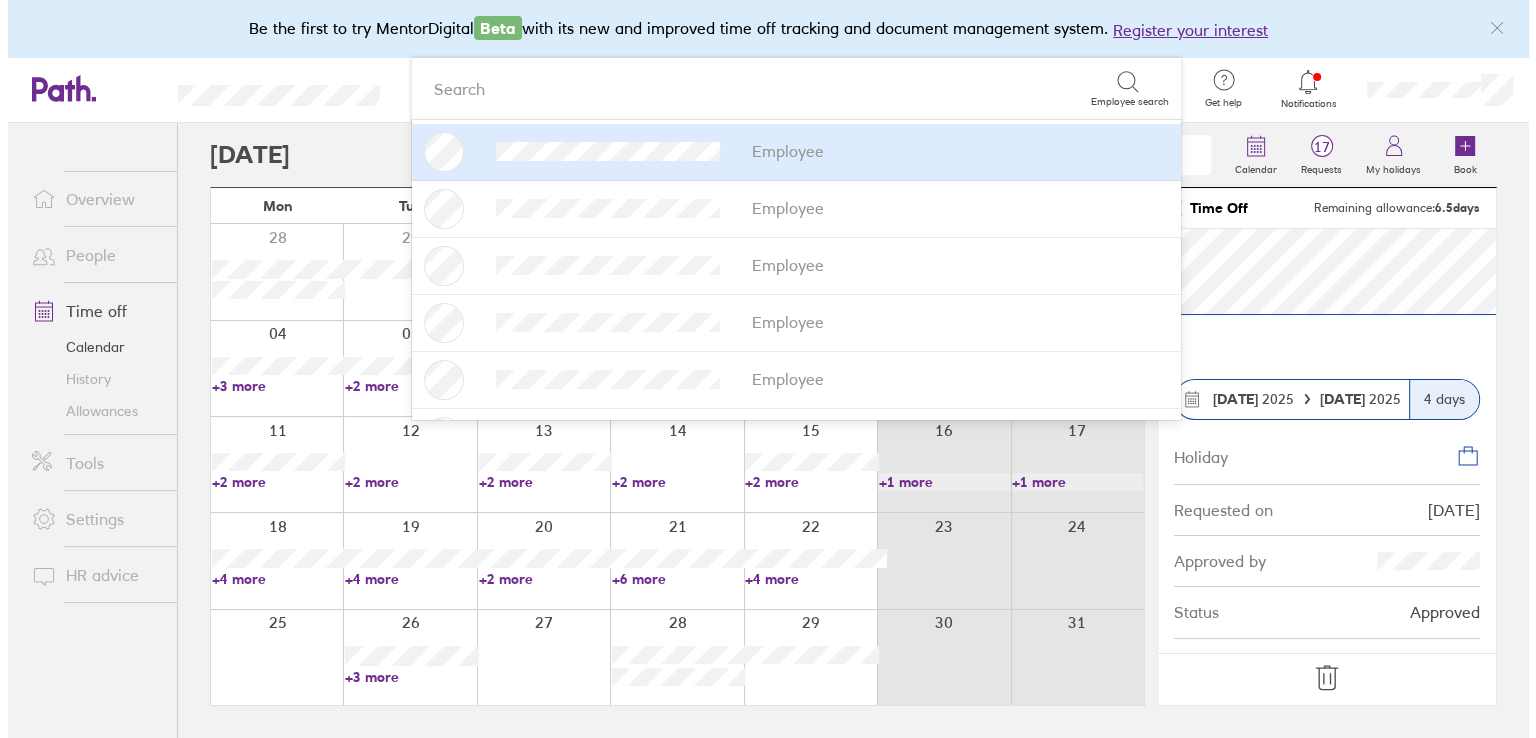 scroll, scrollTop: 0, scrollLeft: 0, axis: both 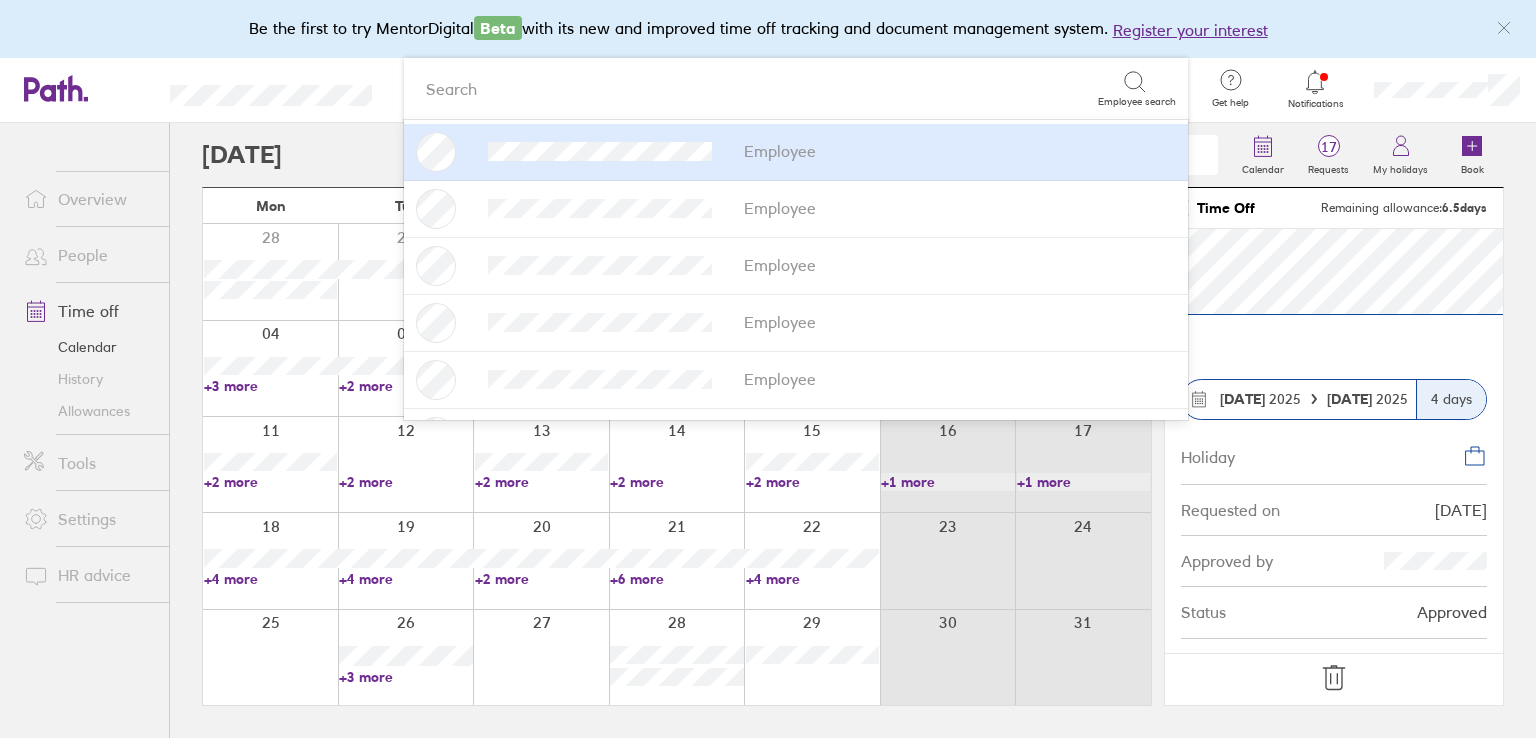 click on "Search Employee search Employee Employee Employee Employee Employee Employee Employee Employee Employee Employee Employee Employee Employee Employee Employee Employee Employee Employee Employee Employee Employee Employee Employee Employee Employee Employee Employee Employee Employee Employee Employee Employee Employee Employee Employee Employee Employee Employee Employee Employee Employee Employee Employee Employee Employee Employee Employee Employee Employee Get help FAQs Contact us Notifications My profile Sign out" at bounding box center [768, 90] 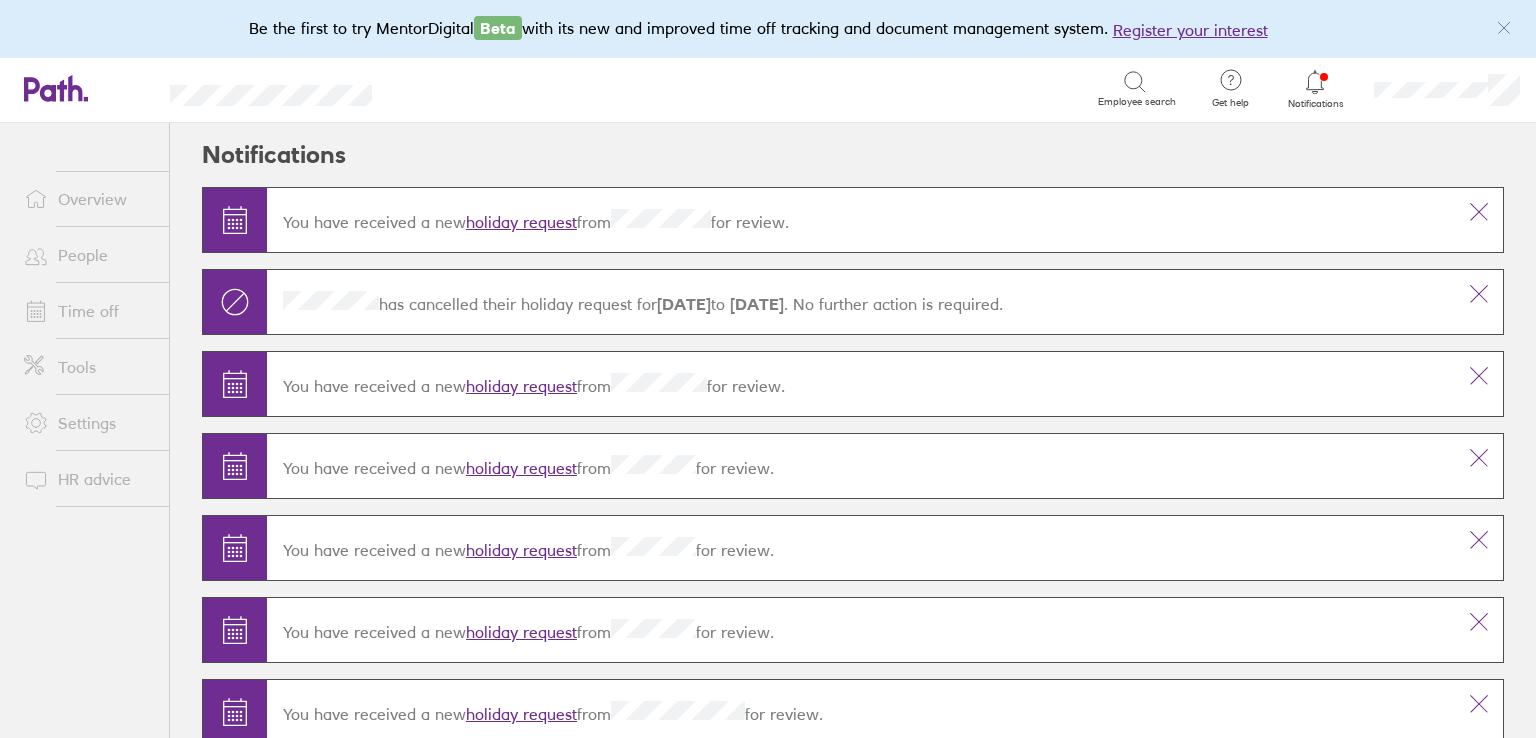 click on "Time off" at bounding box center (88, 311) 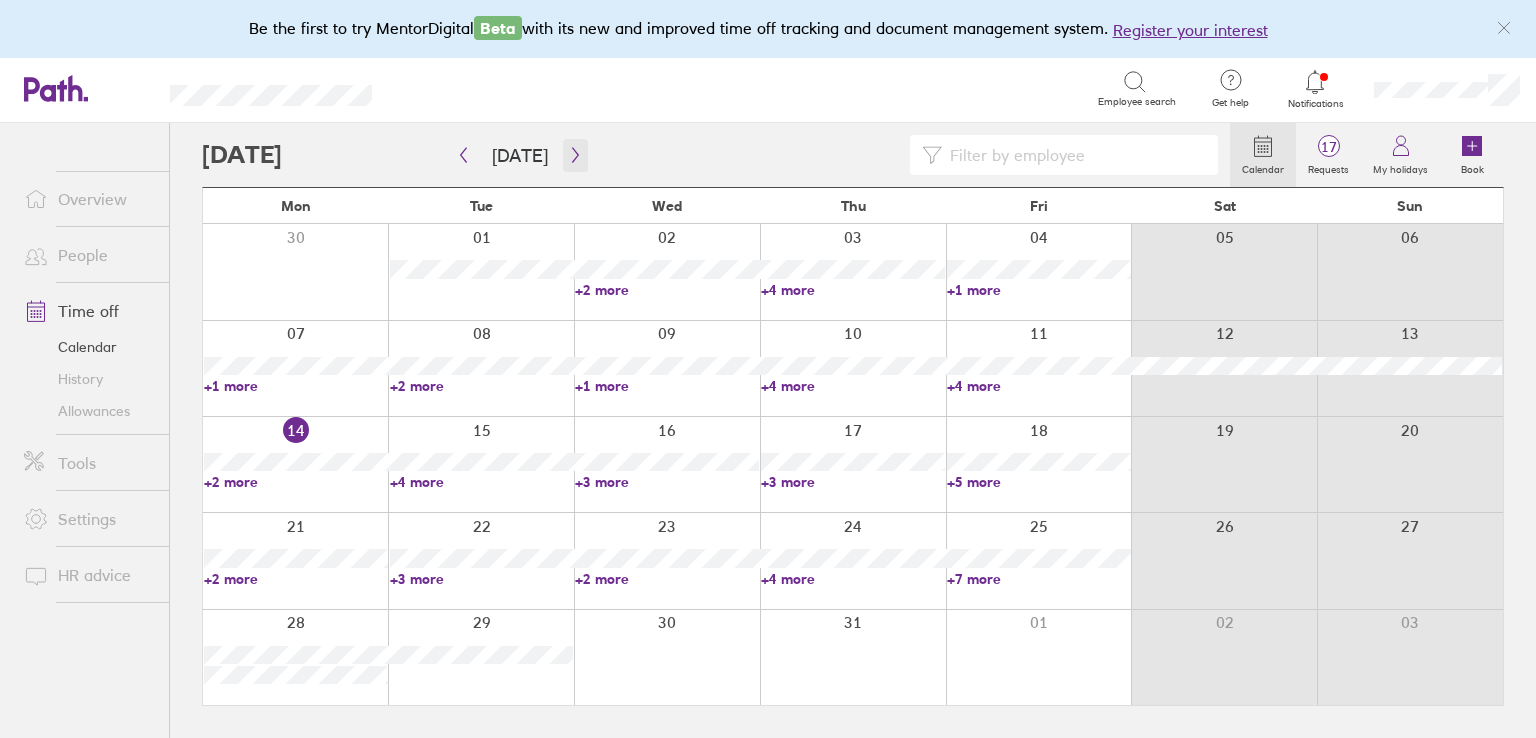 click at bounding box center (575, 155) 